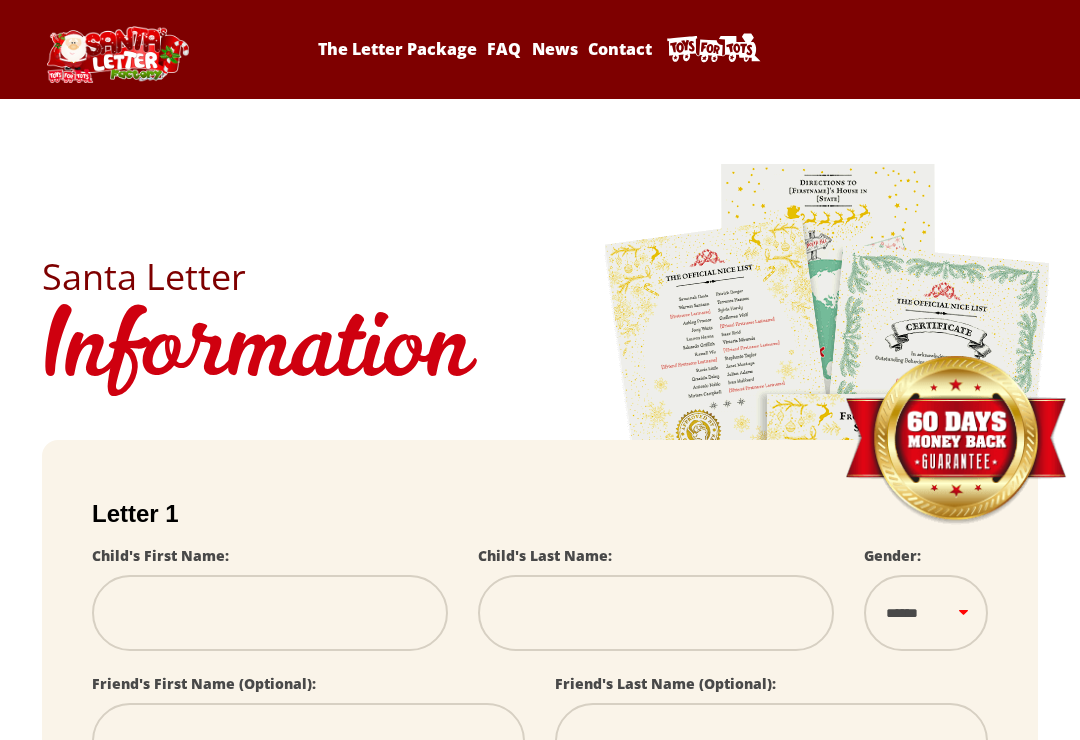 scroll, scrollTop: 0, scrollLeft: 0, axis: both 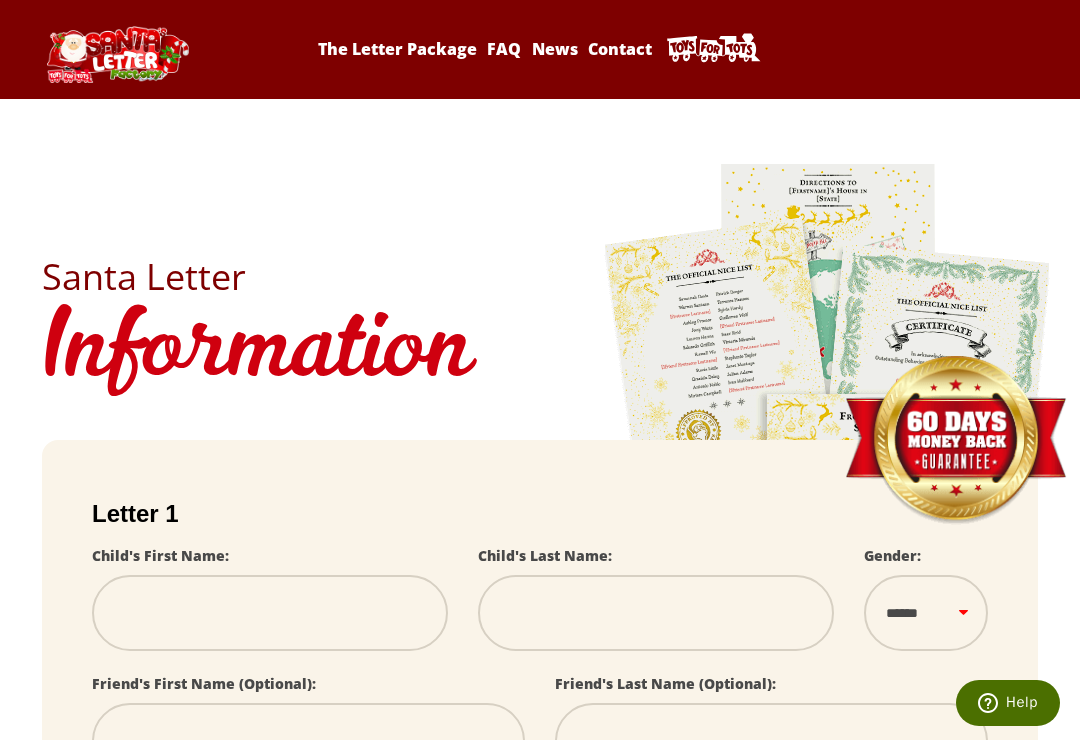 click at bounding box center (270, 613) 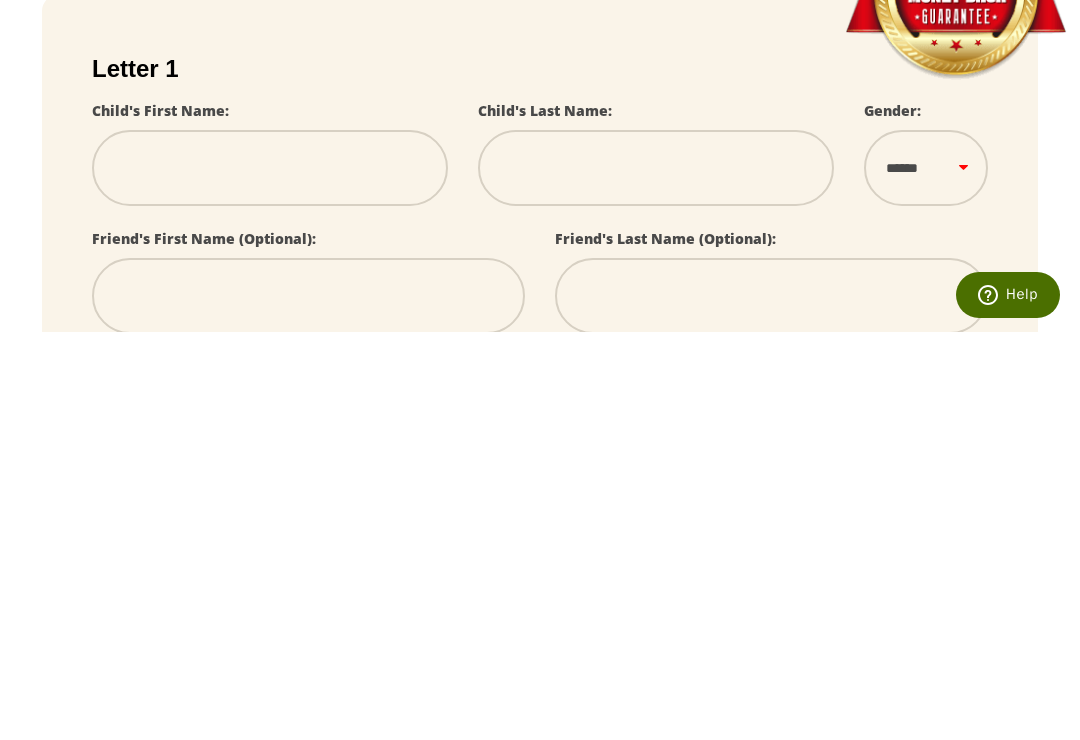 type on "*" 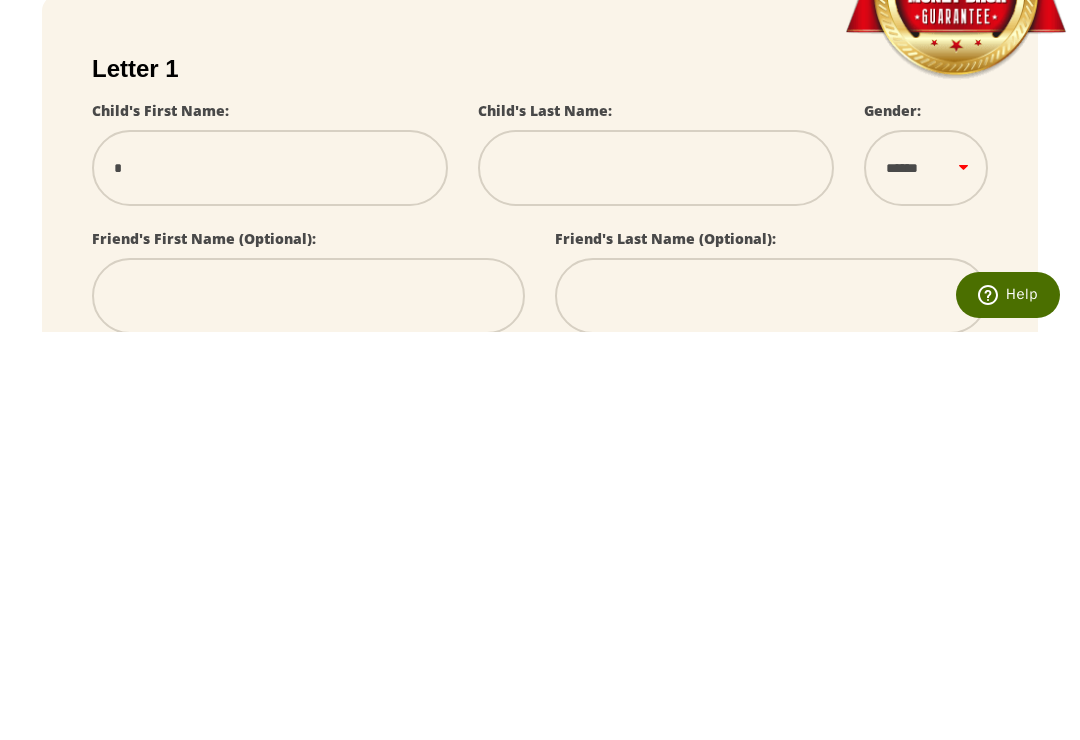 type on "**" 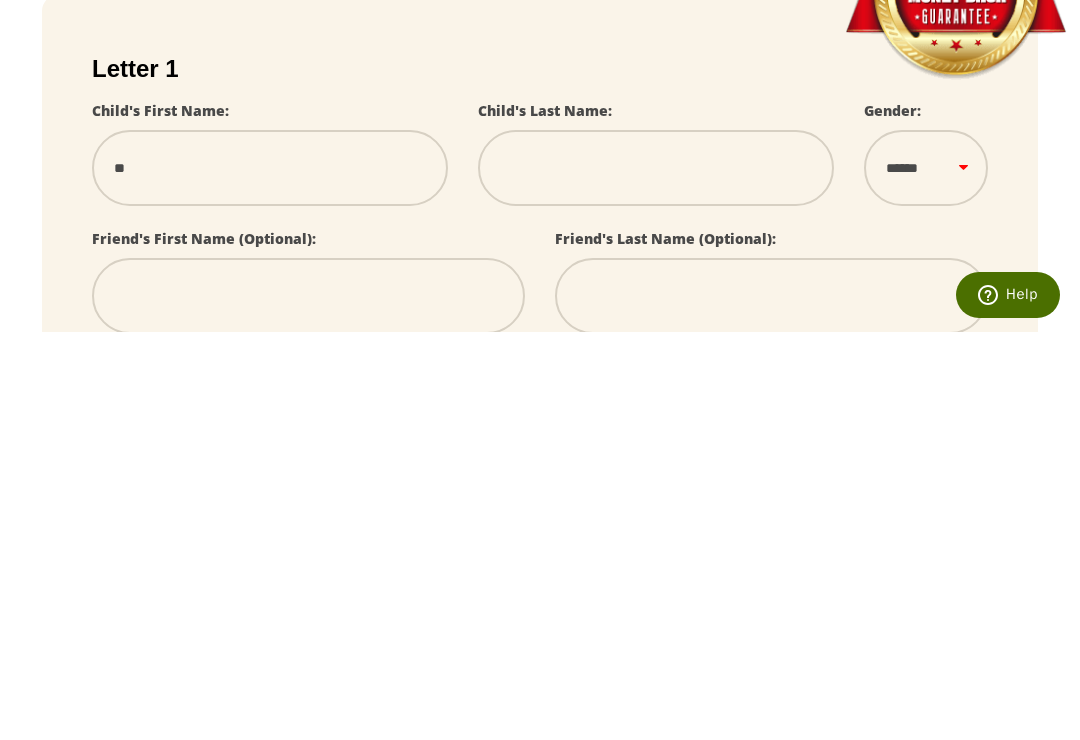 type on "***" 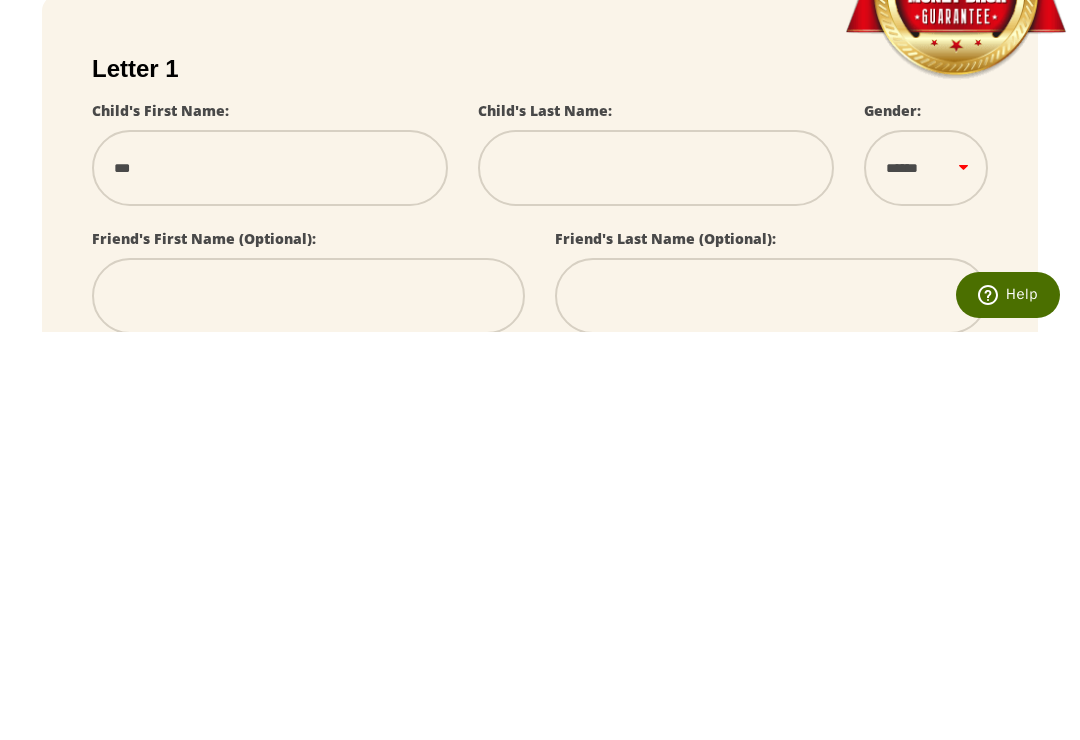 type on "****" 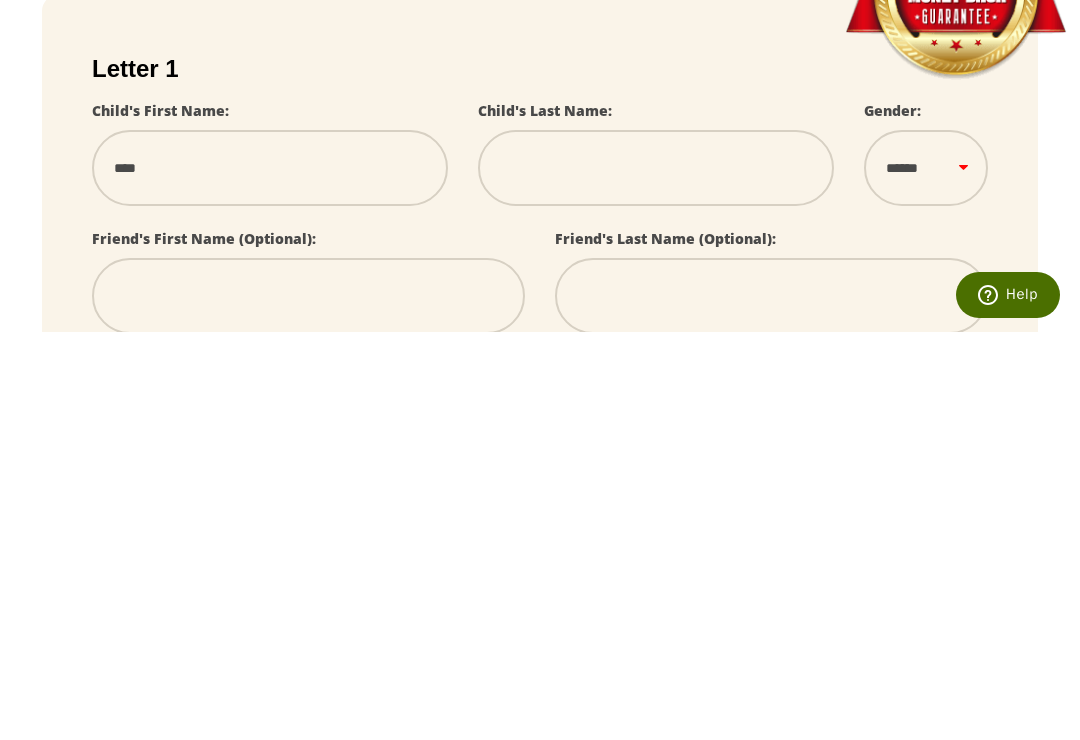 select 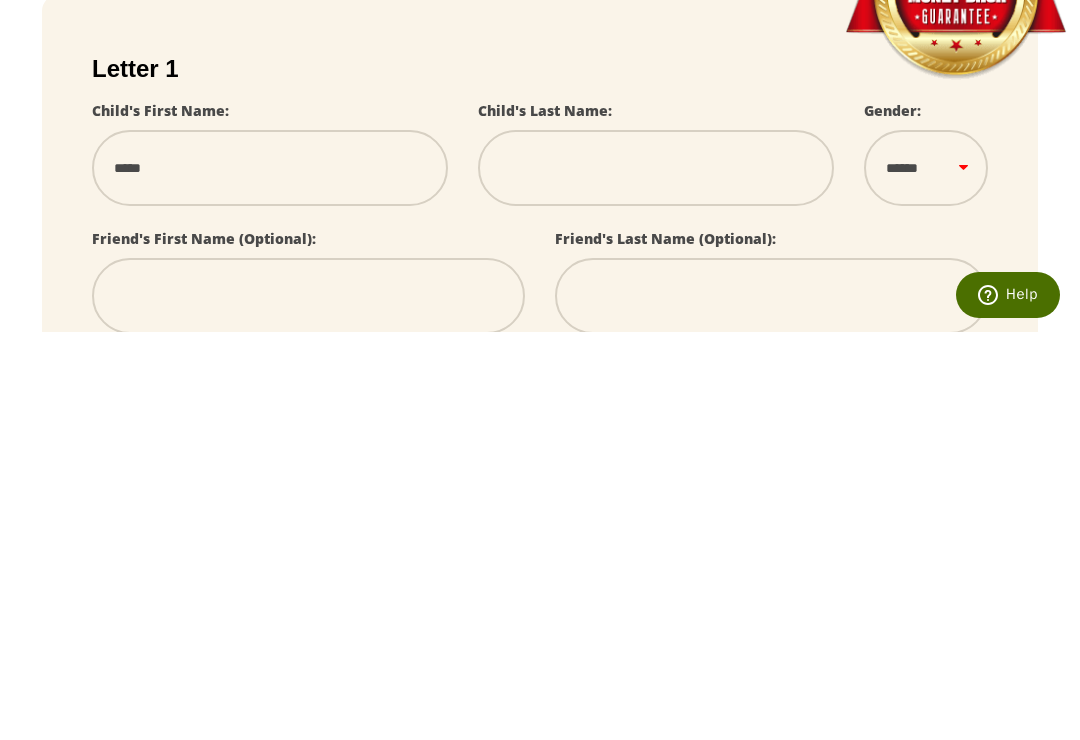 type on "******" 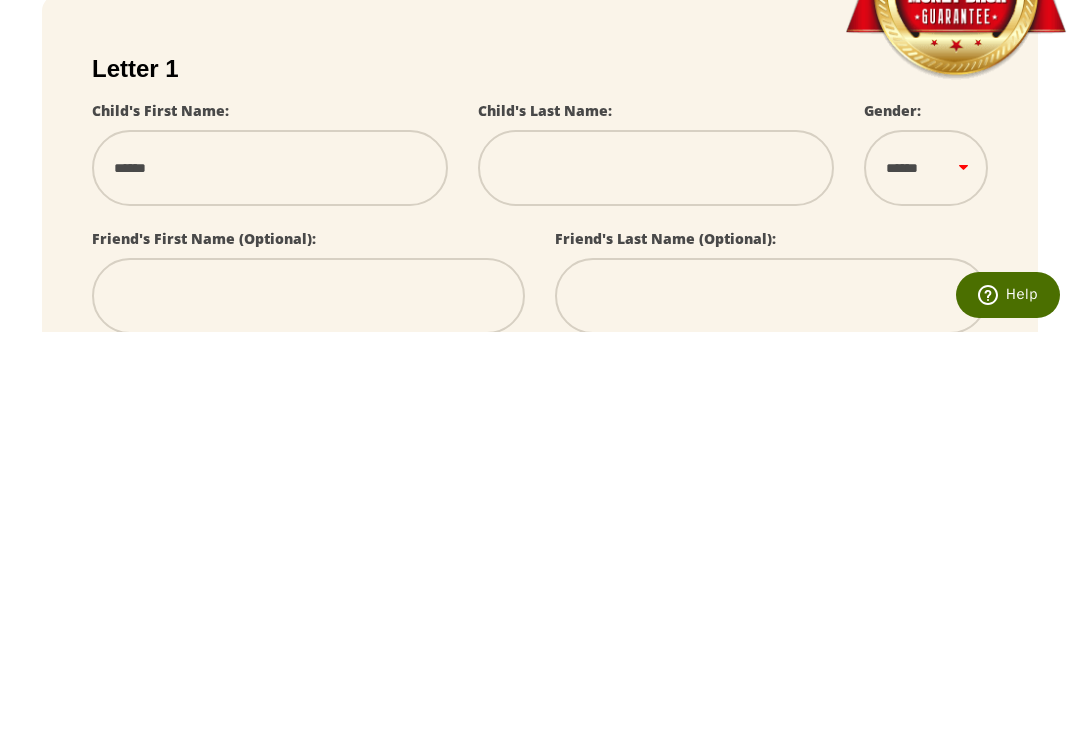 type on "******" 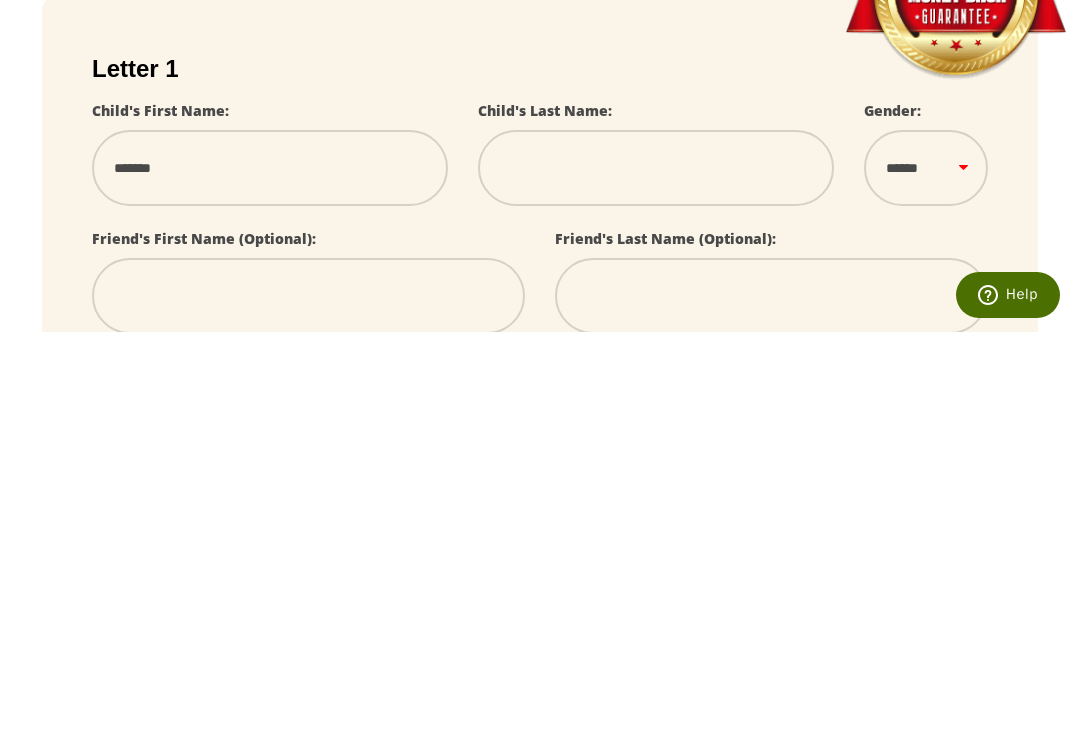 select 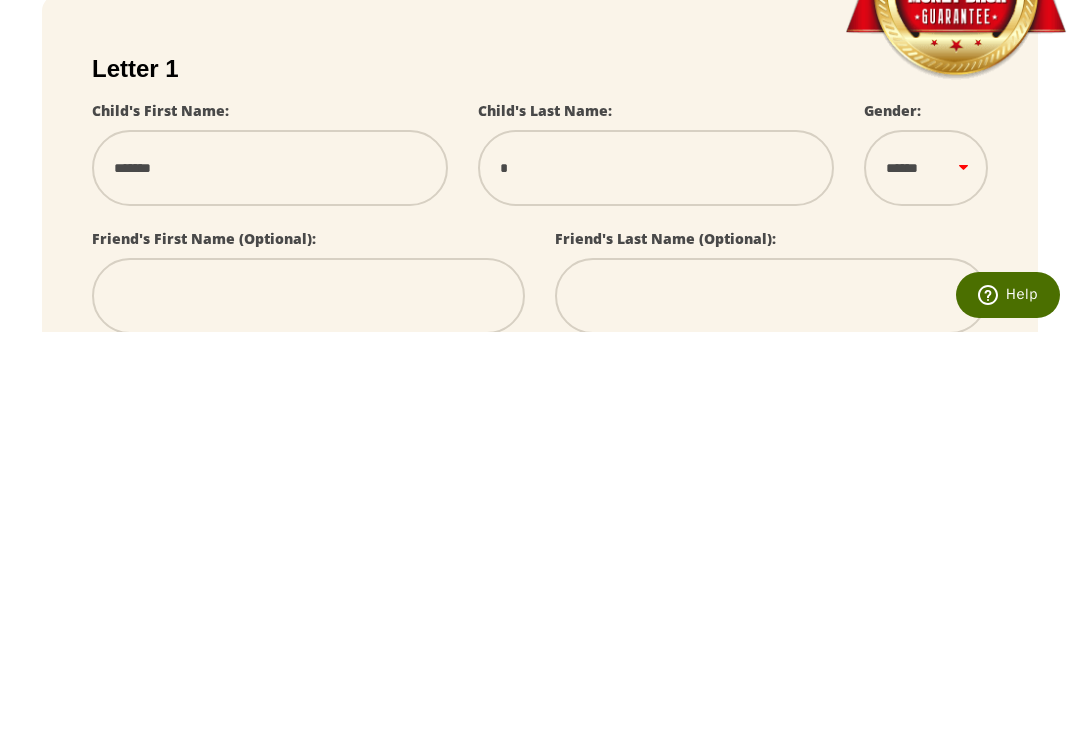 type on "**" 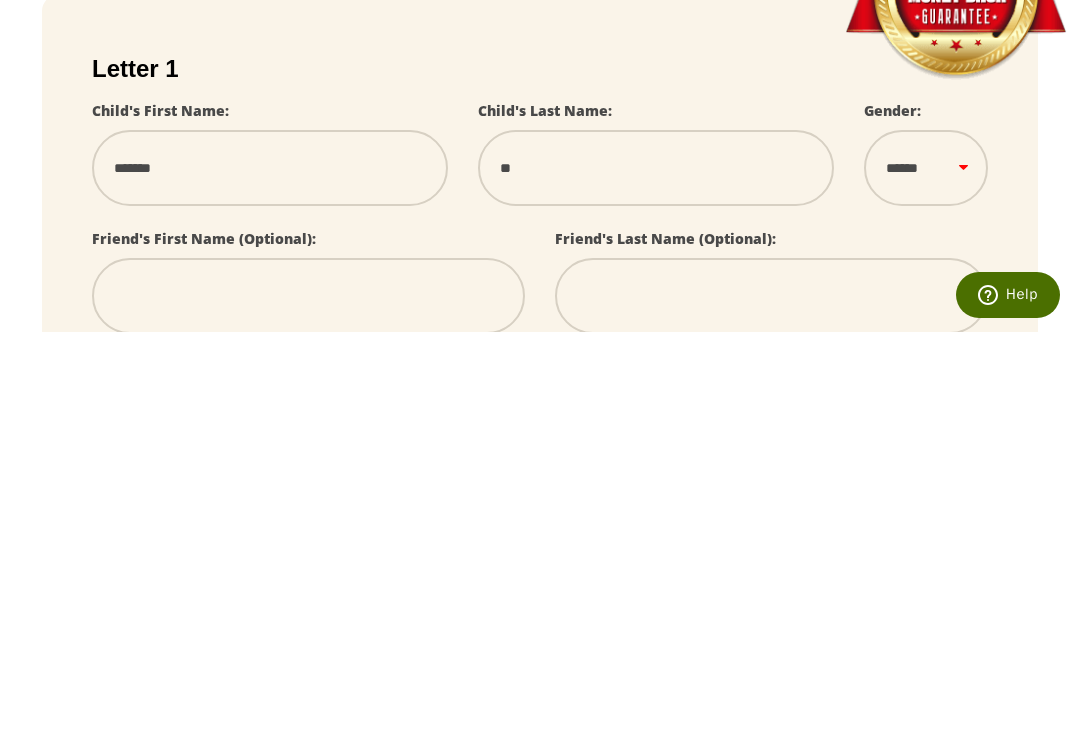select 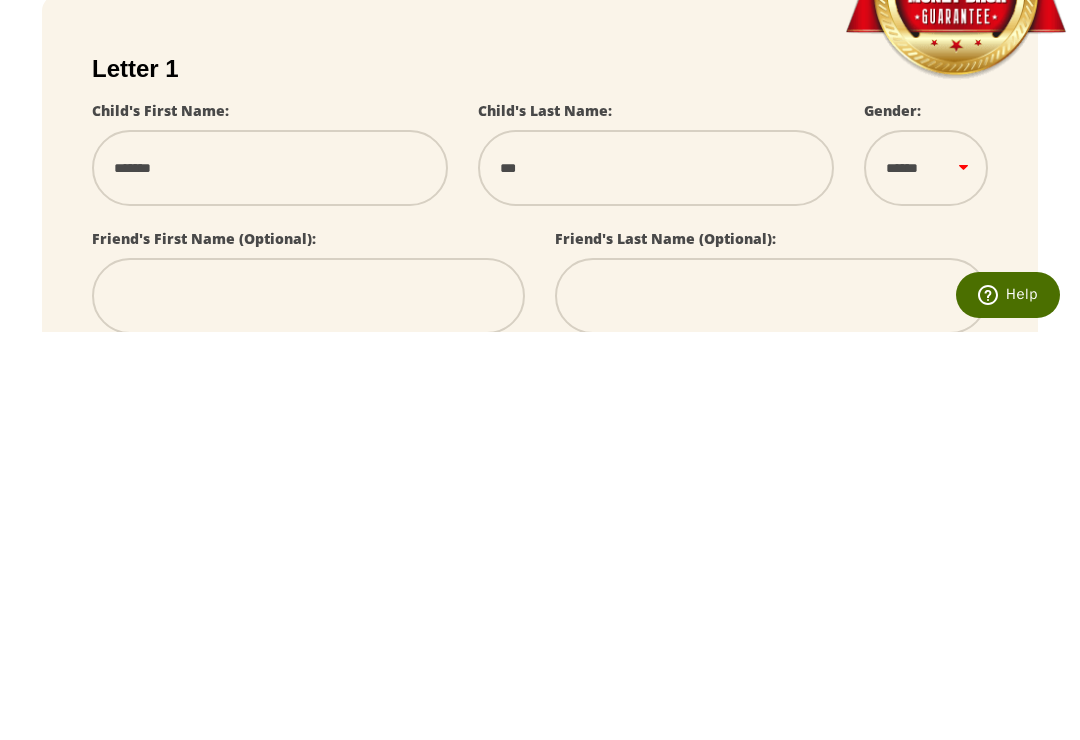 type on "****" 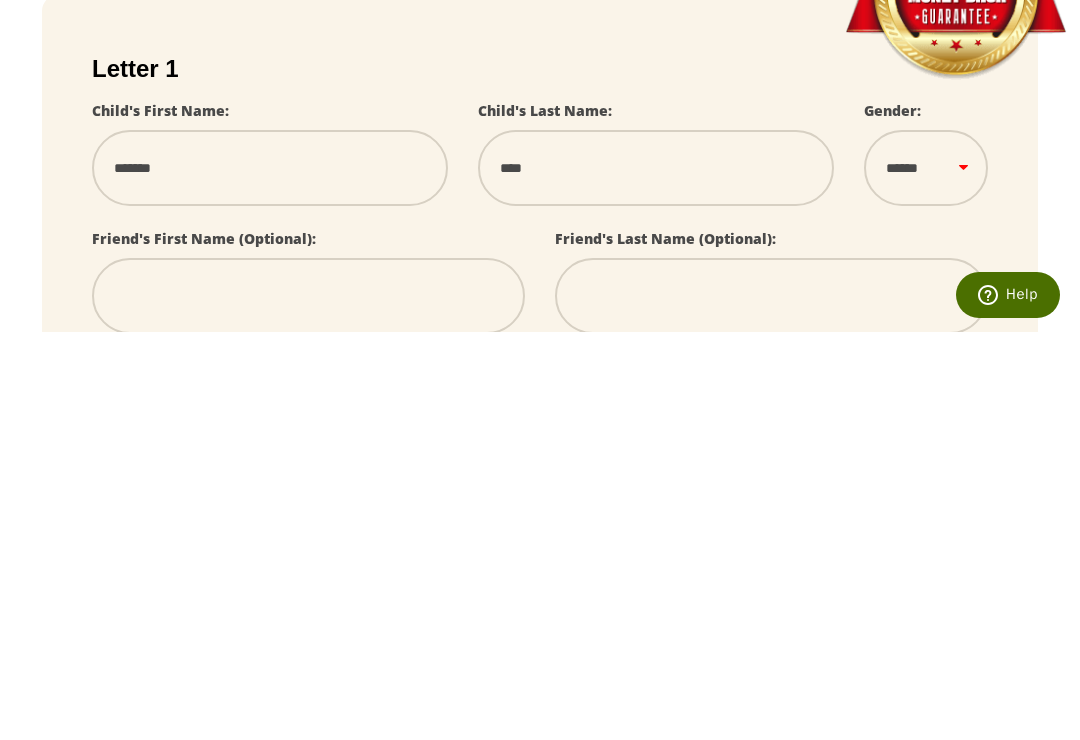 select 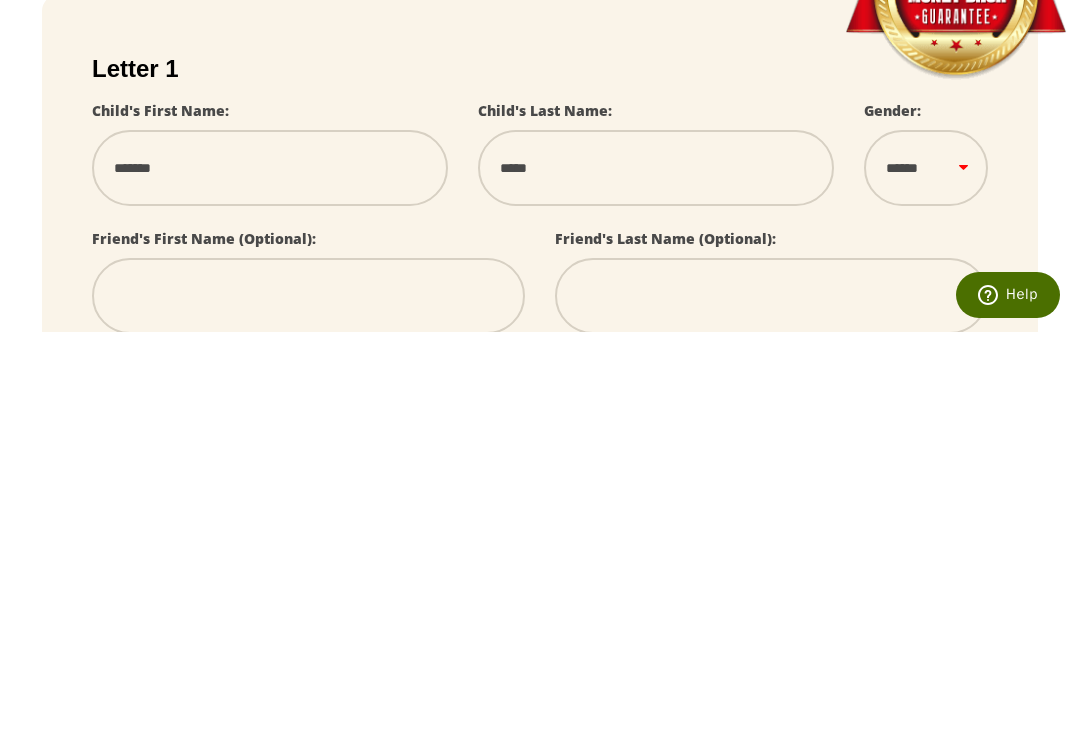 type on "******" 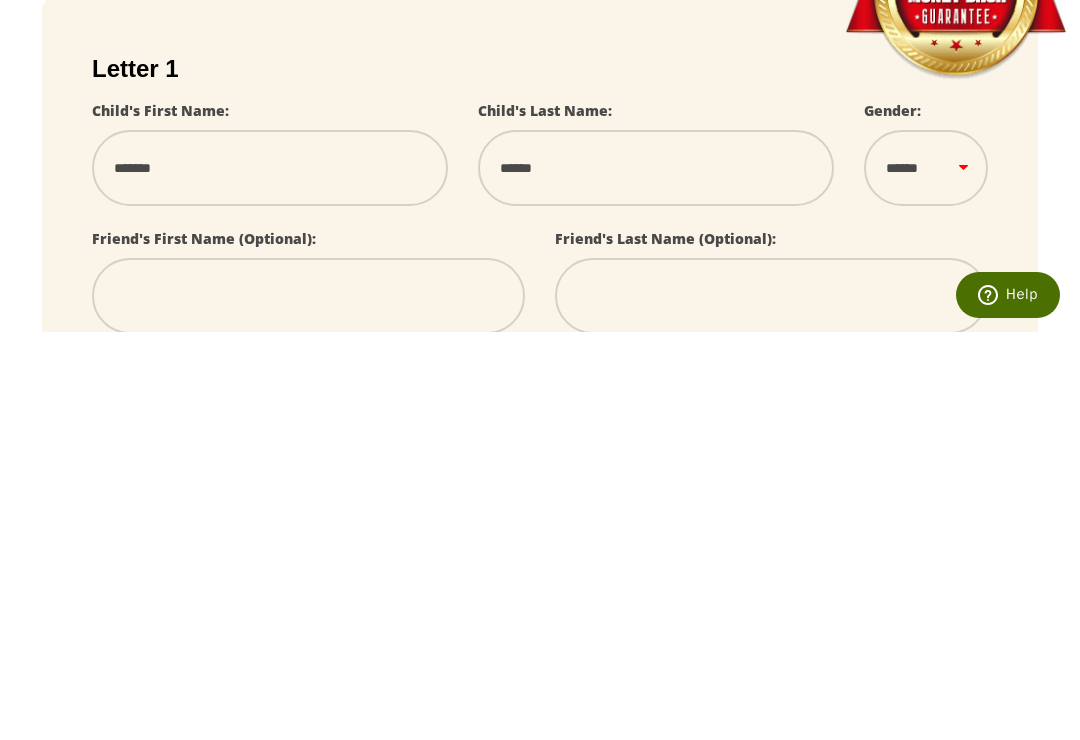 type on "******" 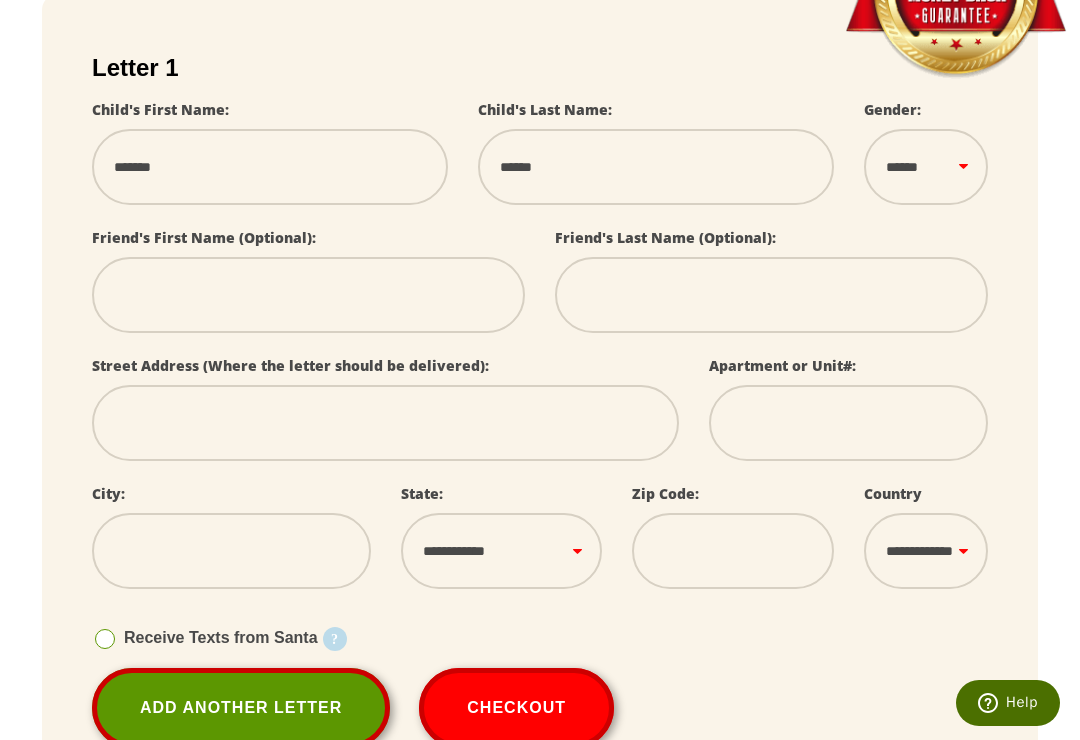 select on "*" 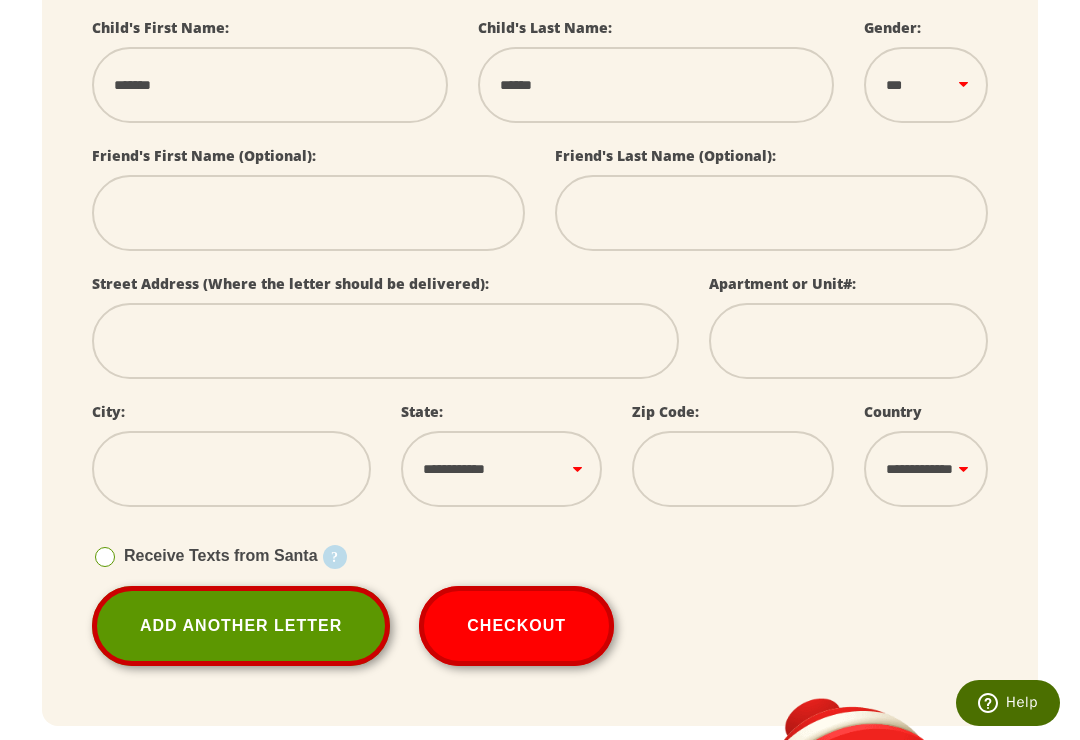 scroll, scrollTop: 535, scrollLeft: 0, axis: vertical 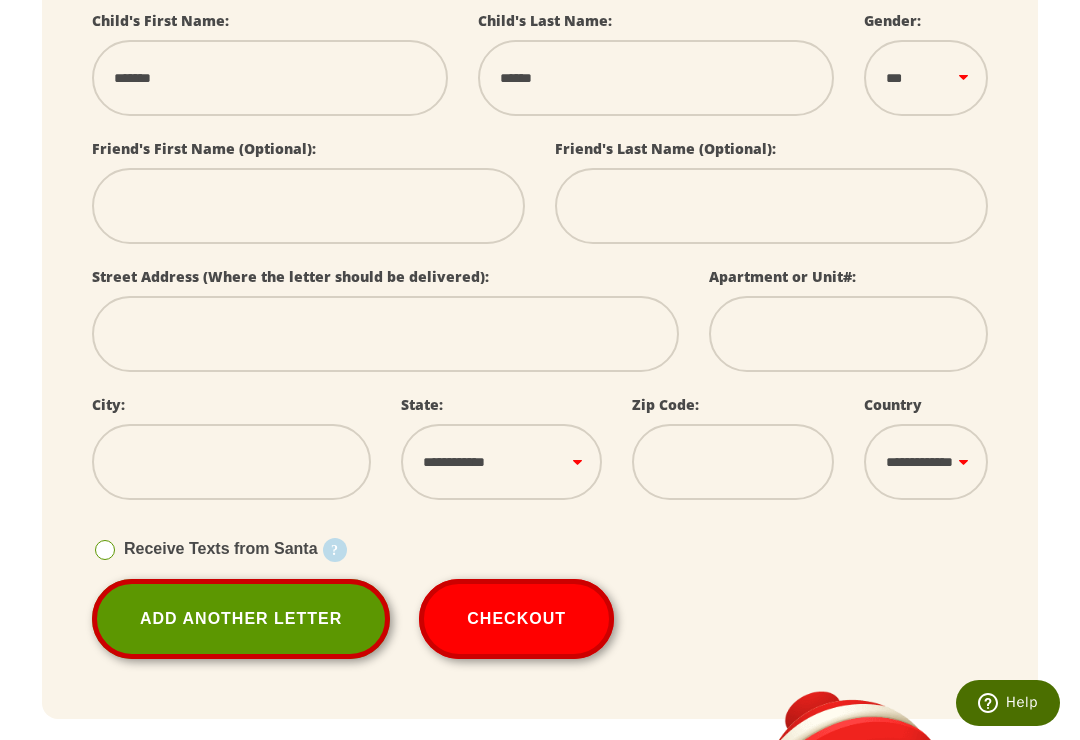 click on "******" at bounding box center [656, 78] 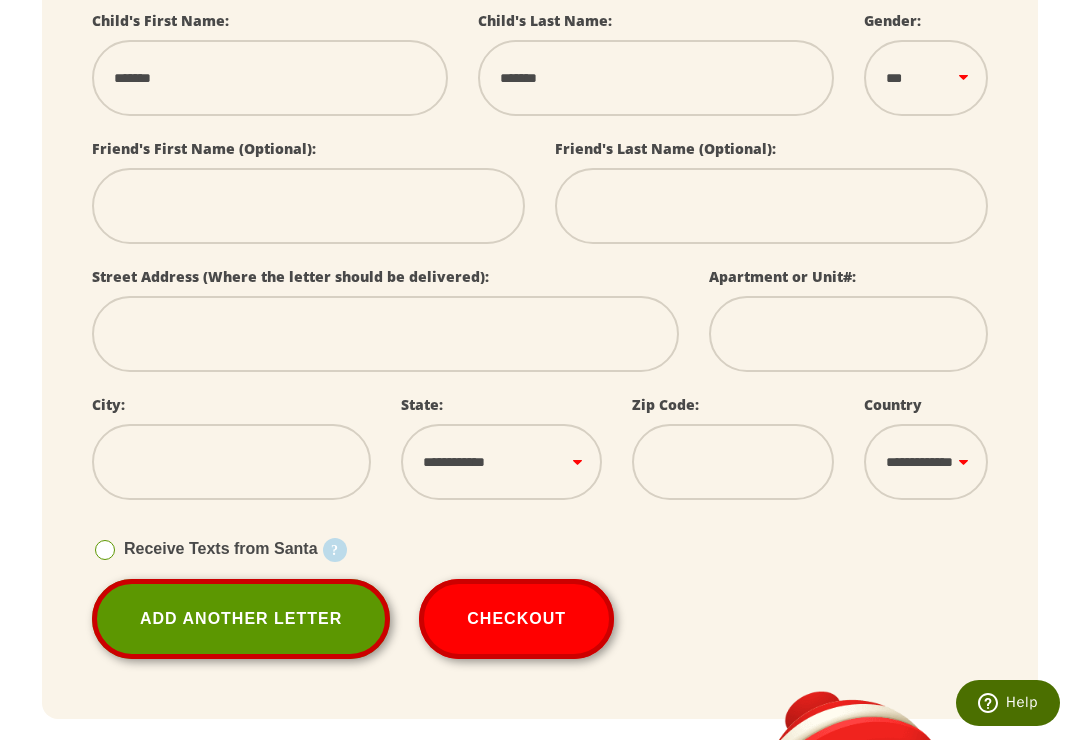 type on "*******" 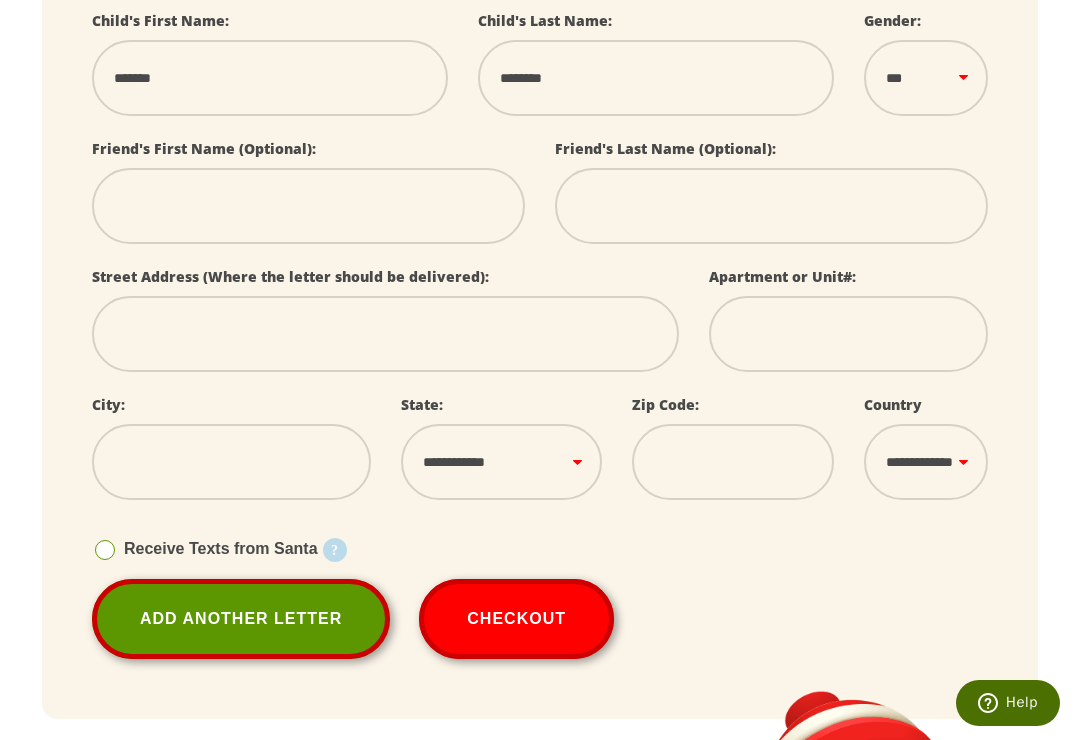type on "*******" 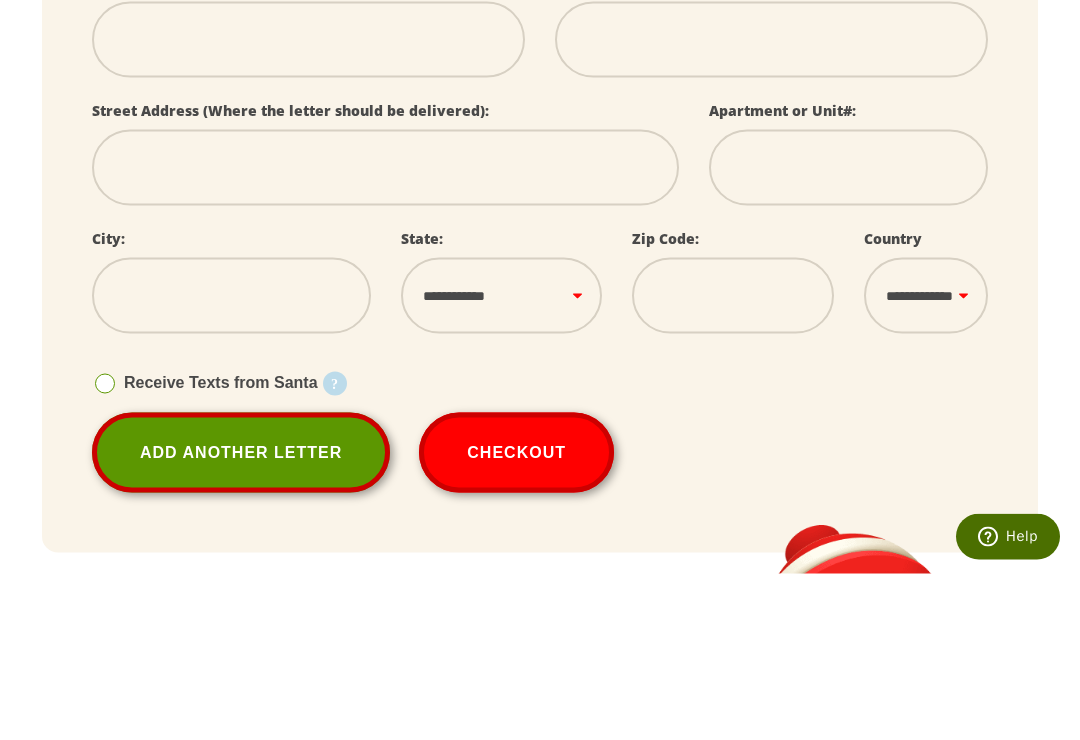 type on "*" 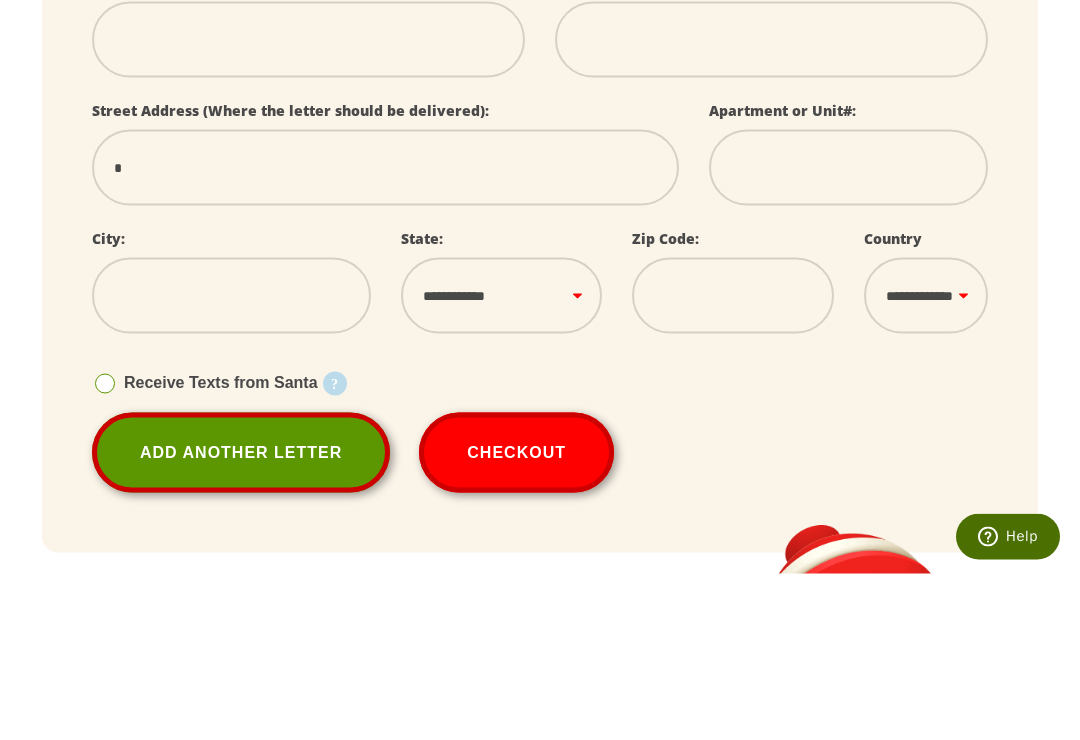 type on "**" 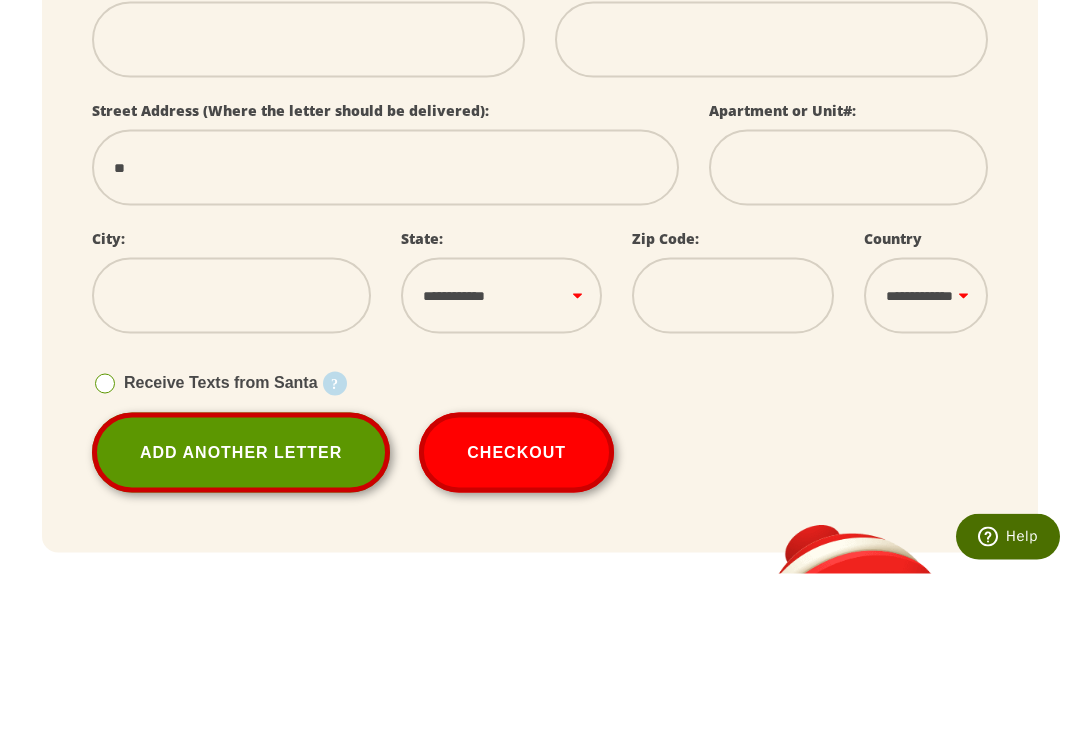 select 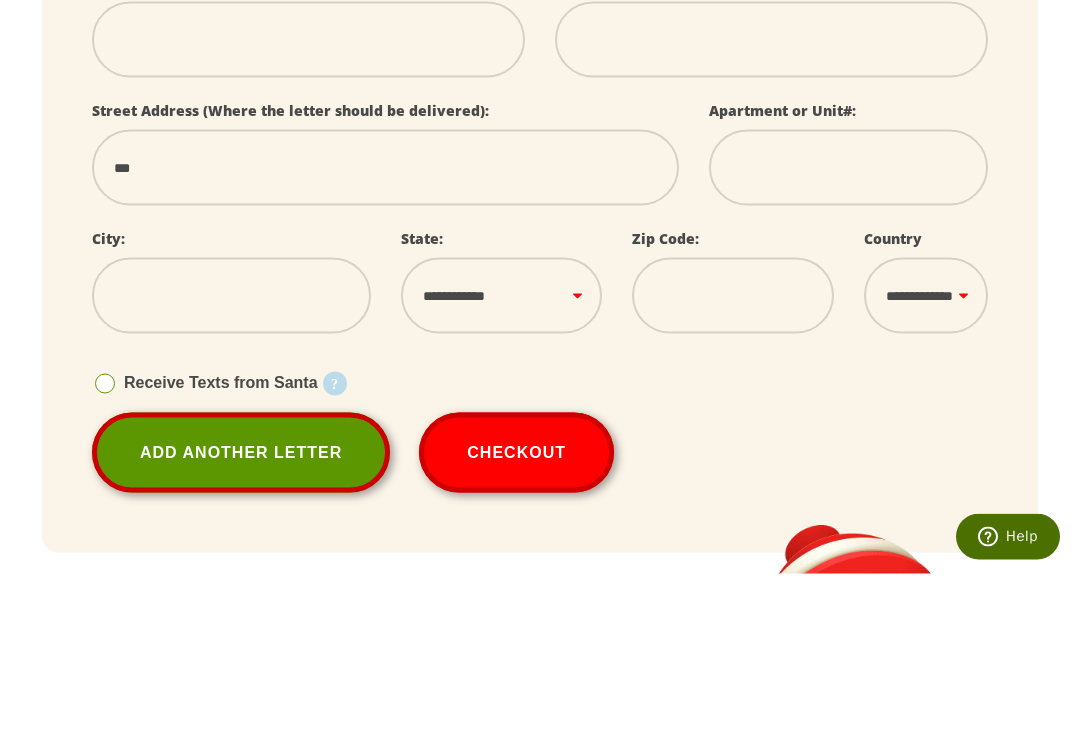 select 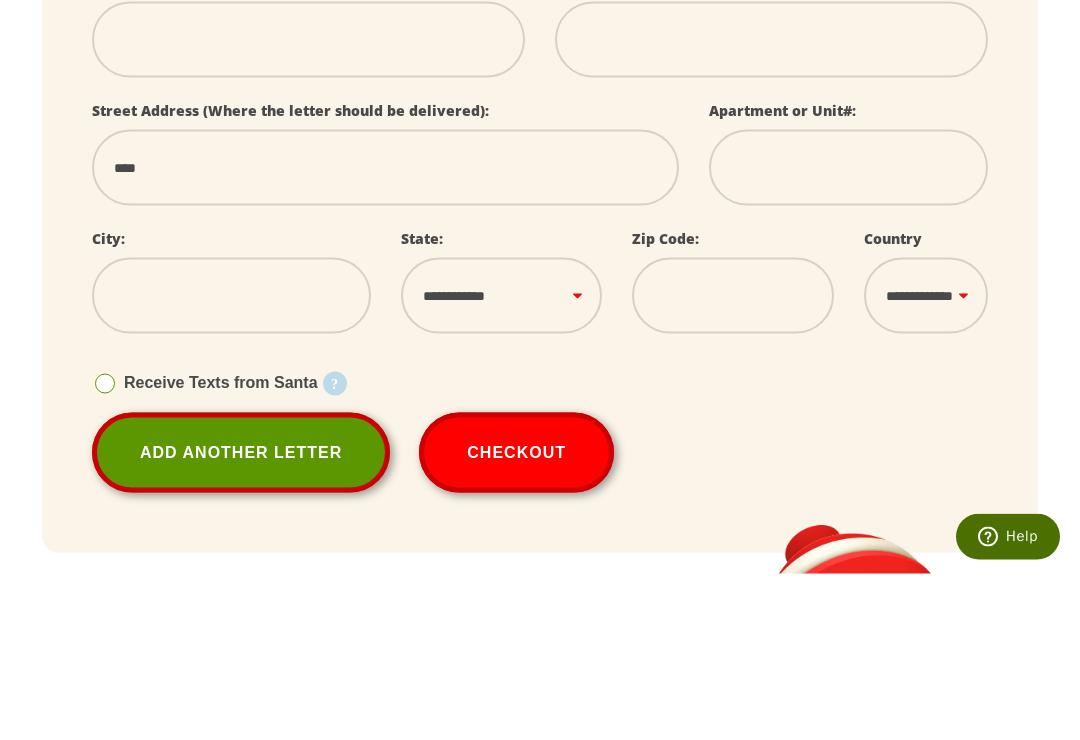 select 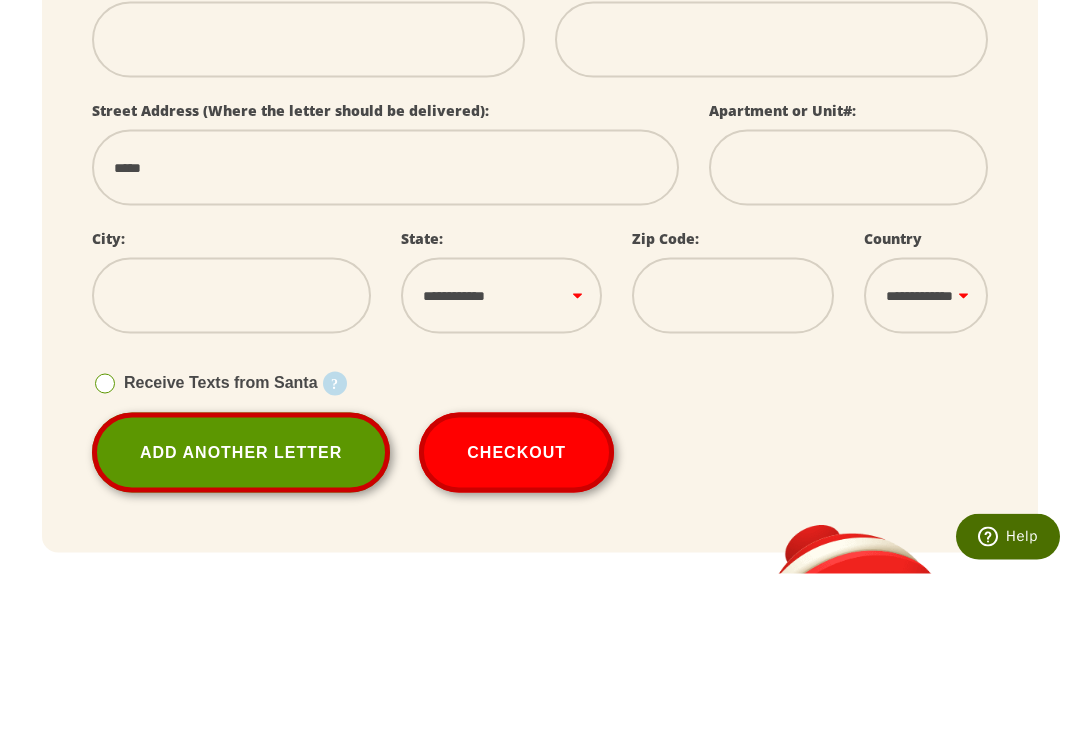 select 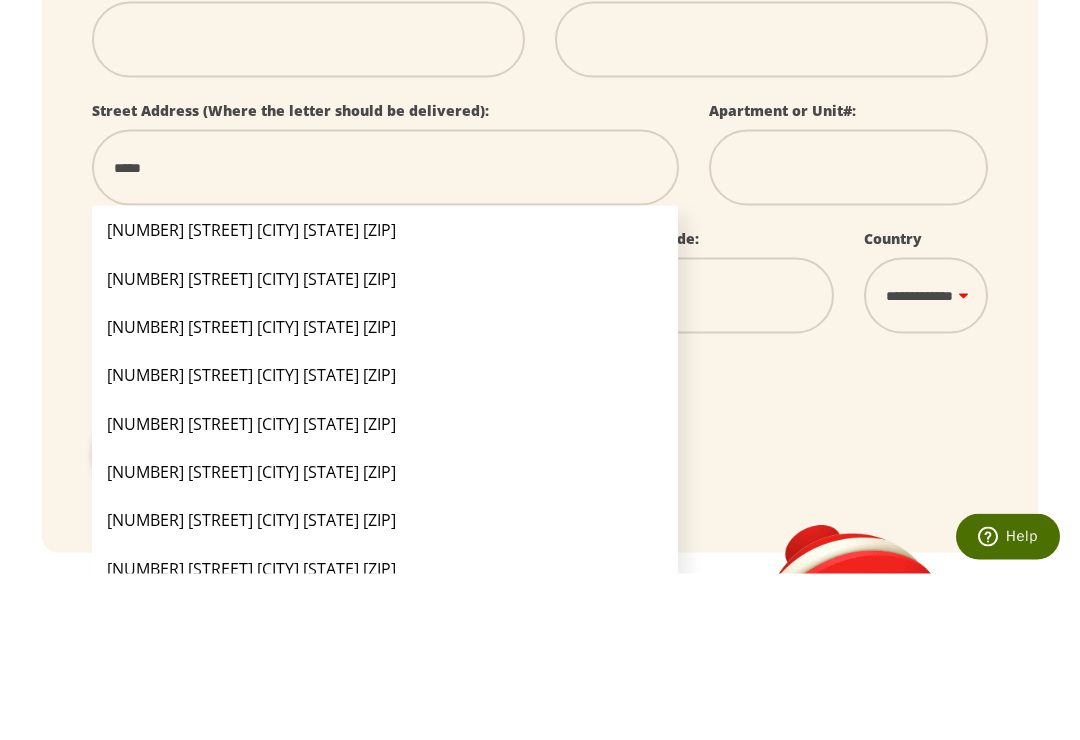 type on "******" 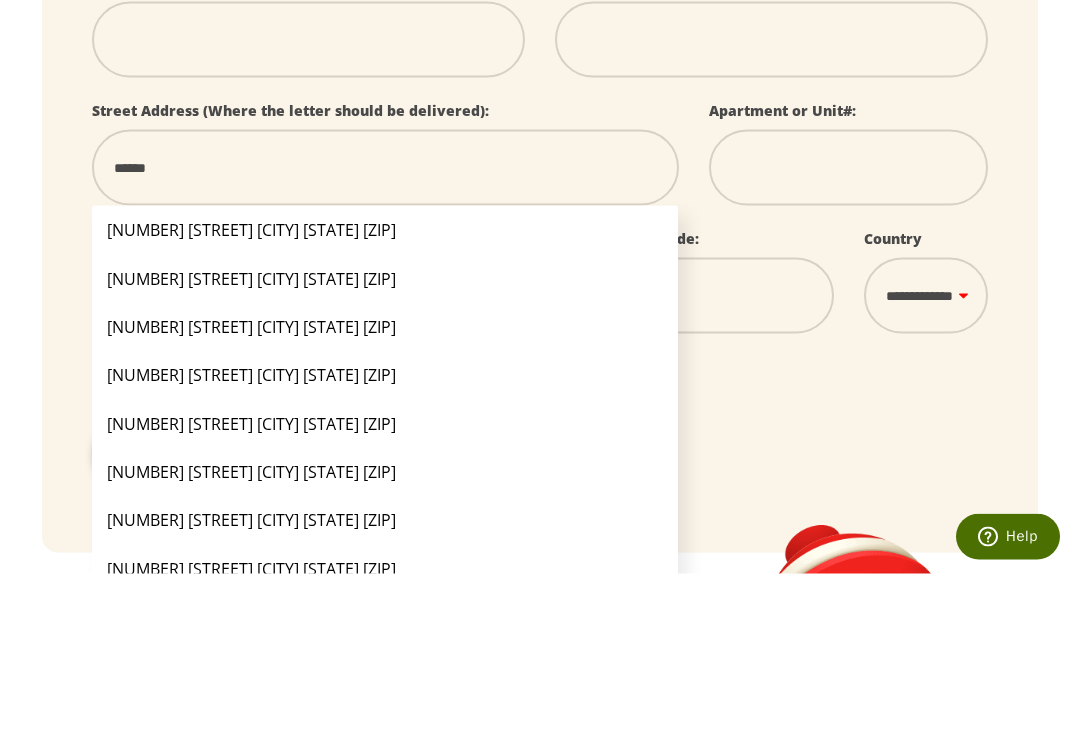 select 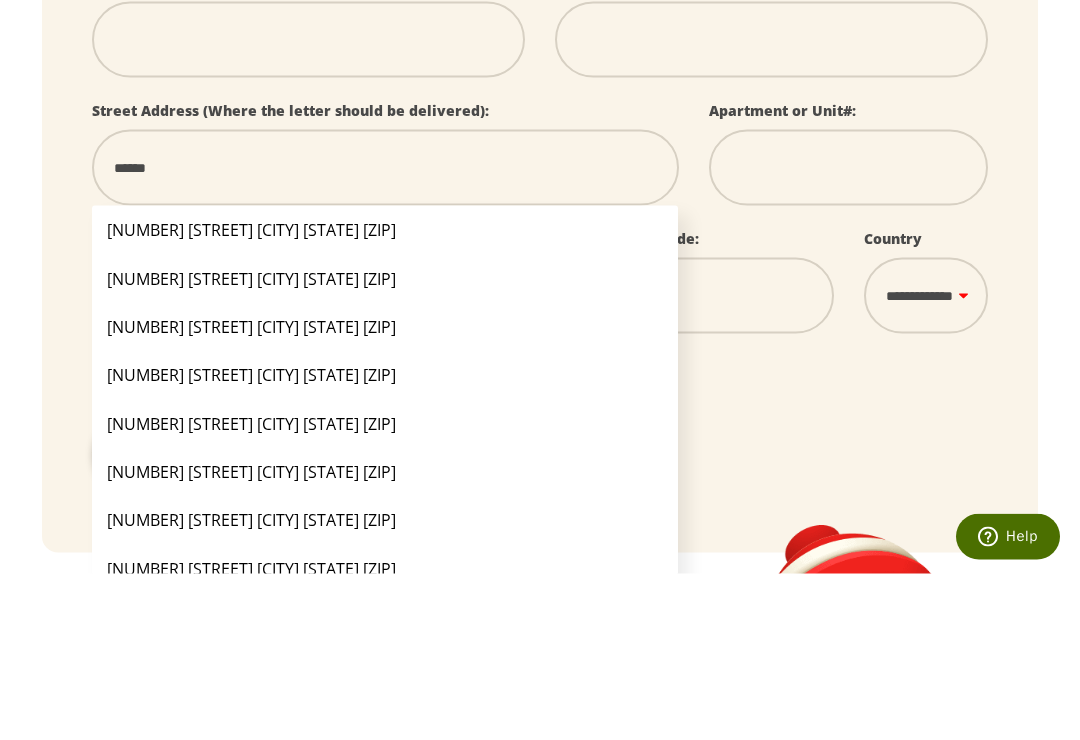 type on "*******" 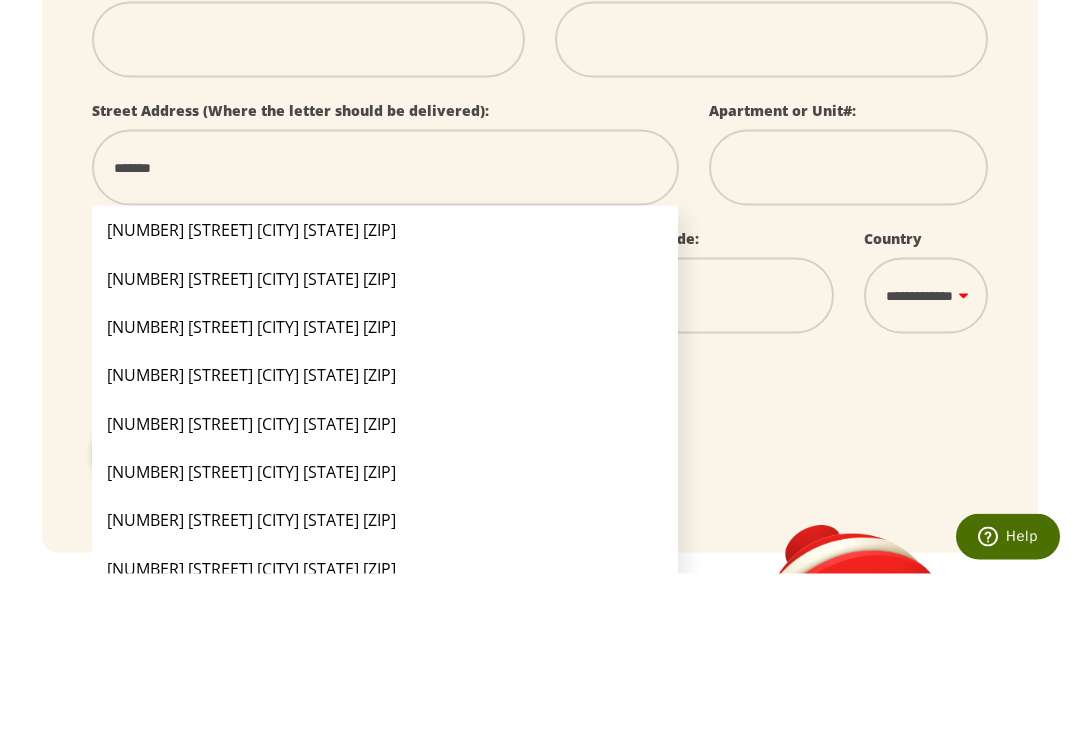 select 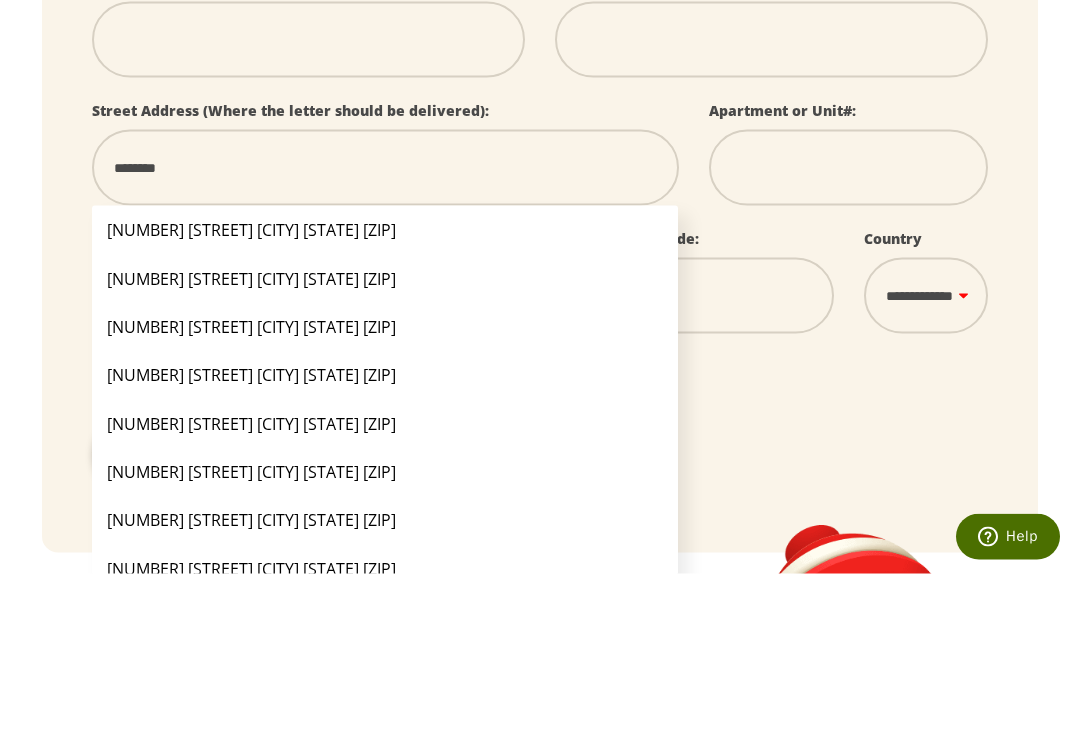 select 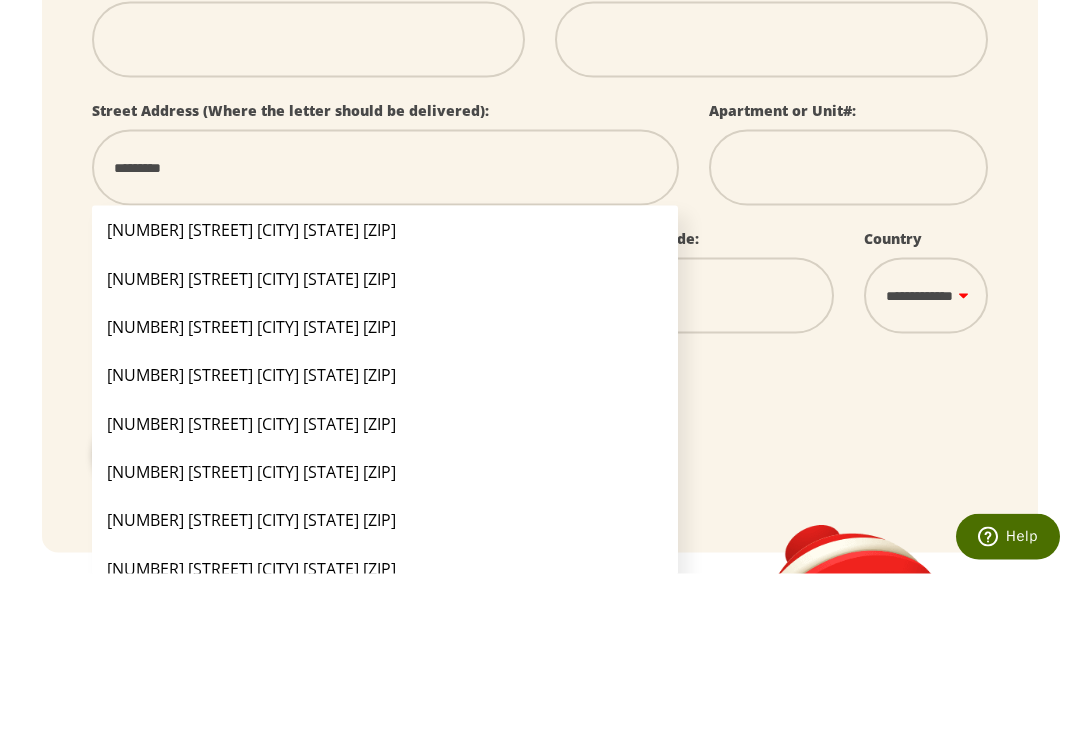 type on "**********" 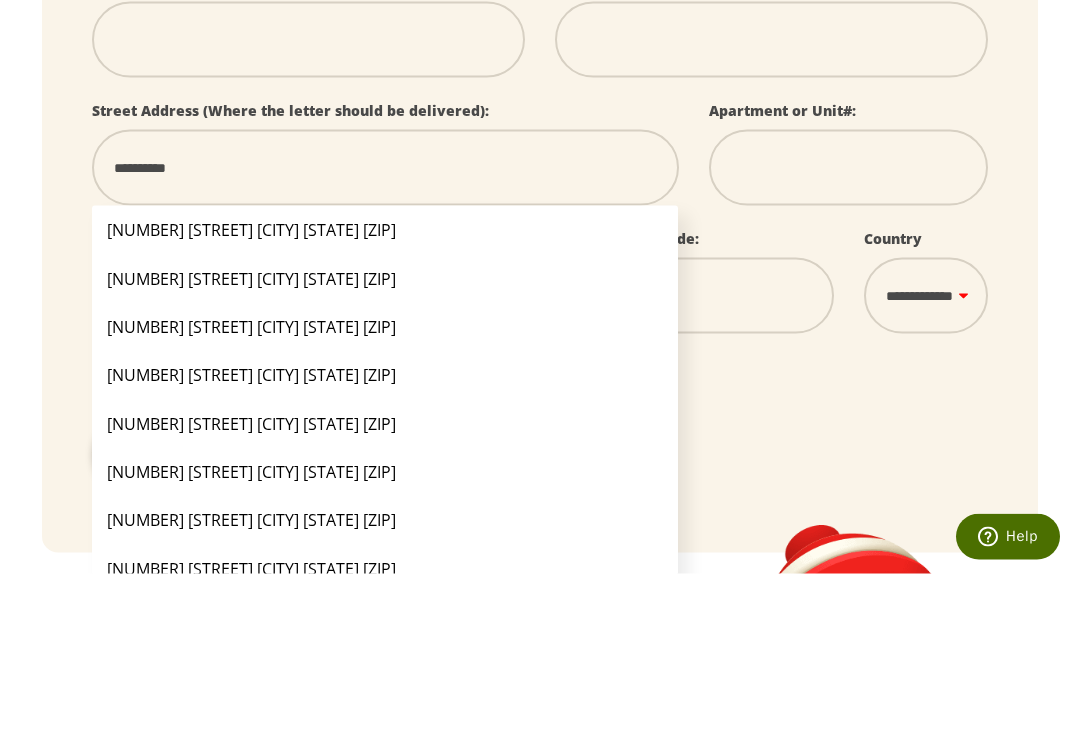 scroll, scrollTop: 702, scrollLeft: 0, axis: vertical 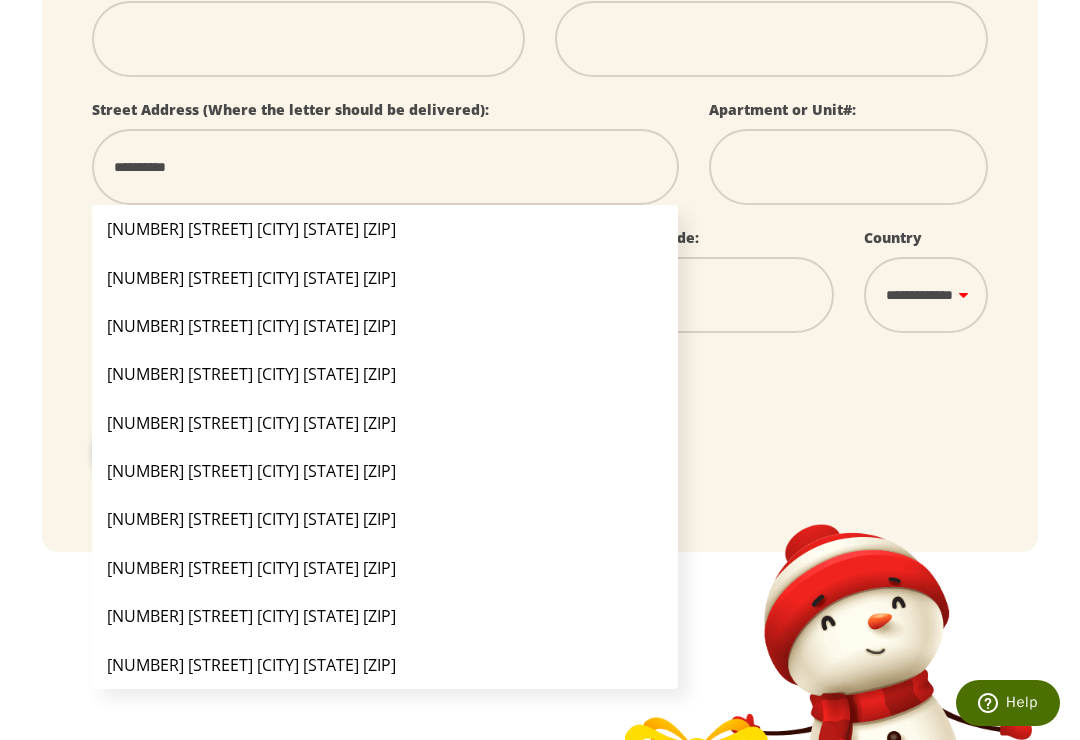 click on "**********" at bounding box center [385, 167] 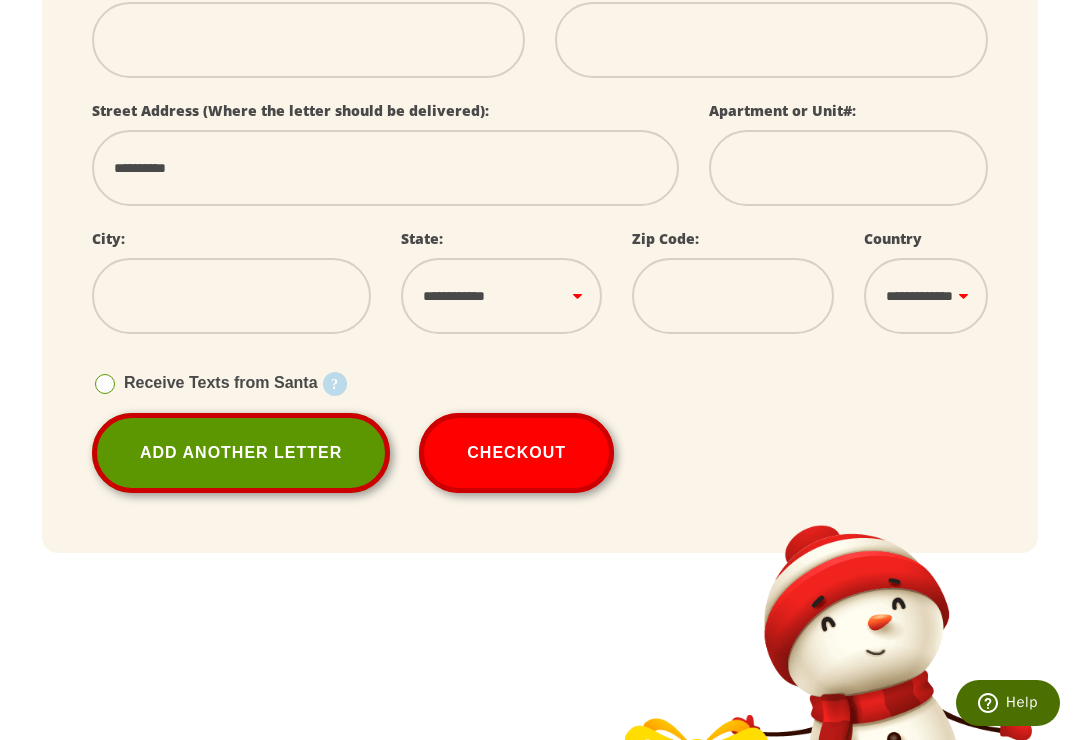 type on "**********" 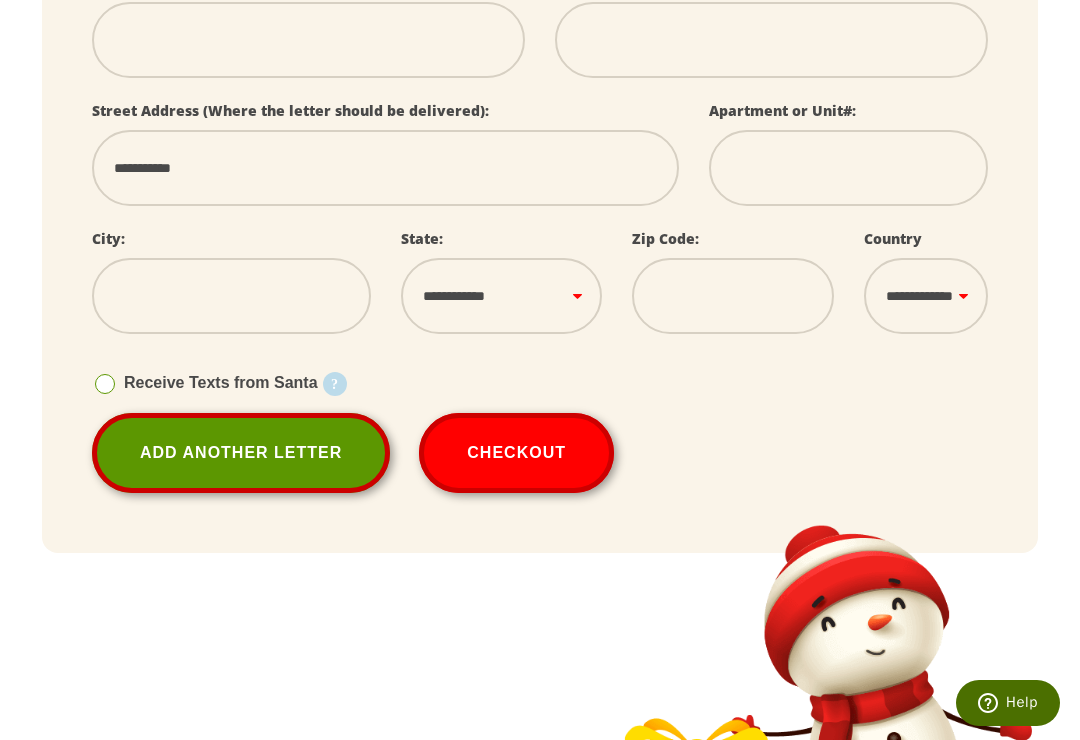select 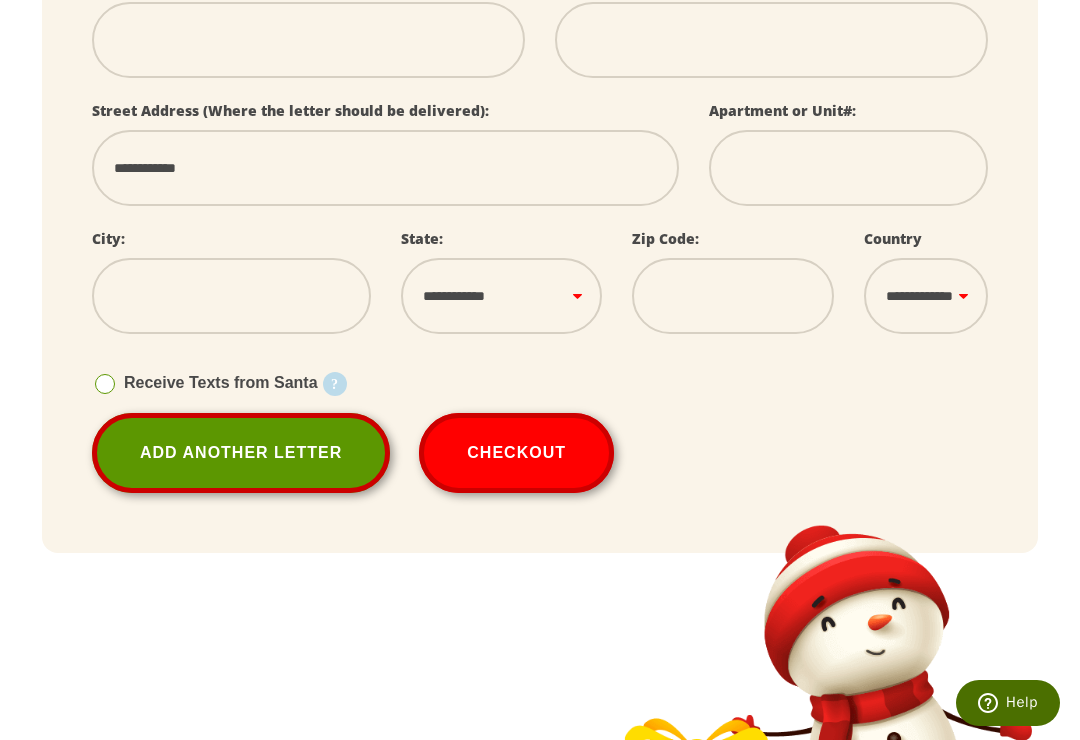 select 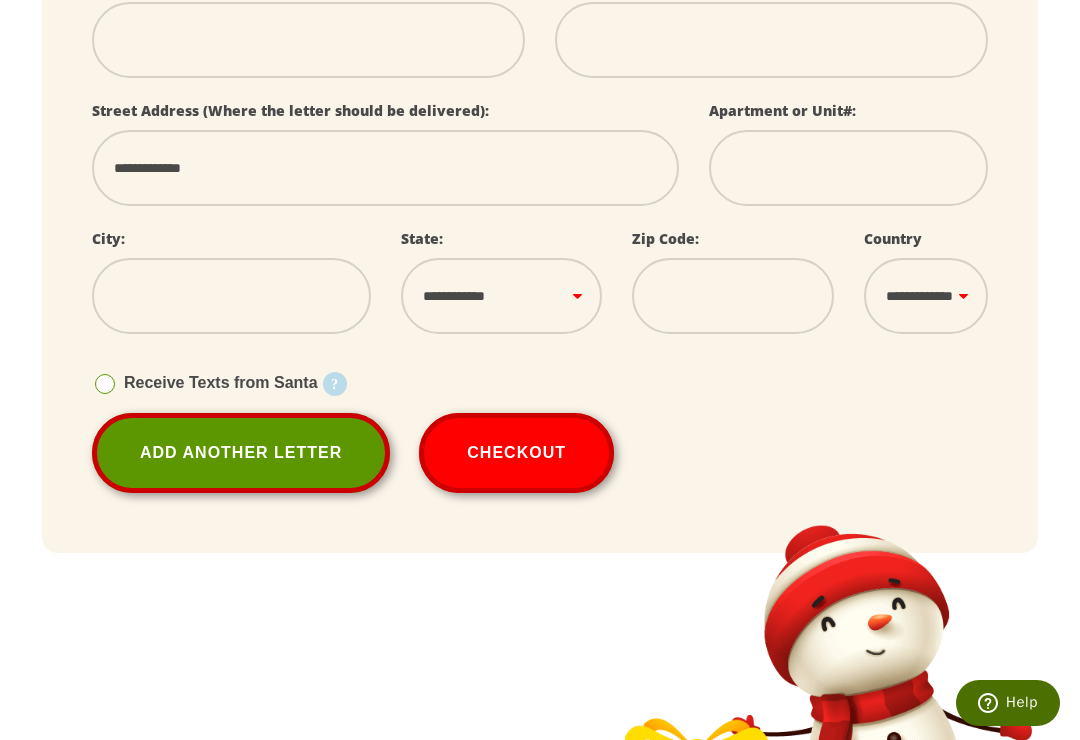 select 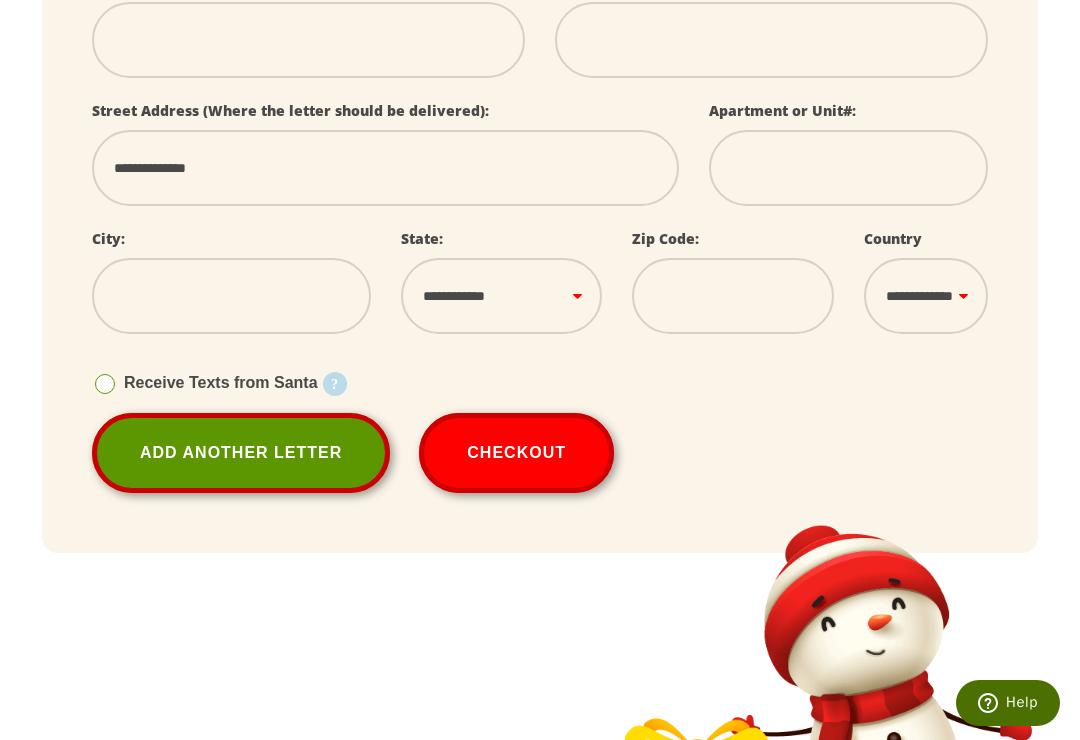 select 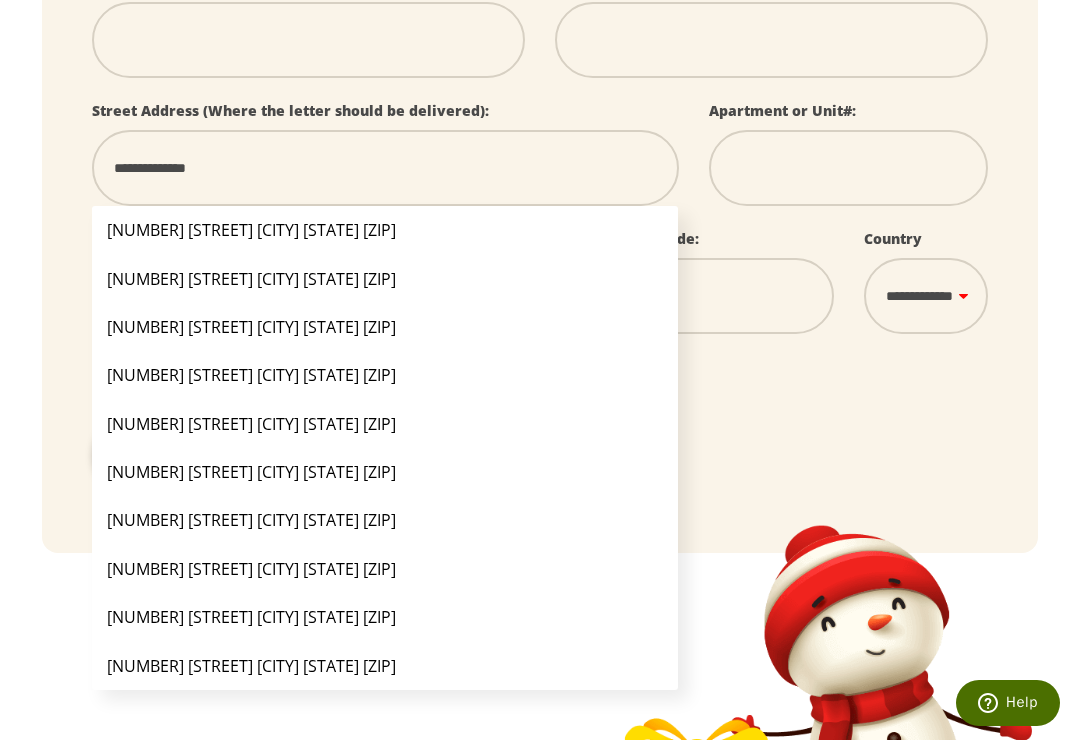 type on "**********" 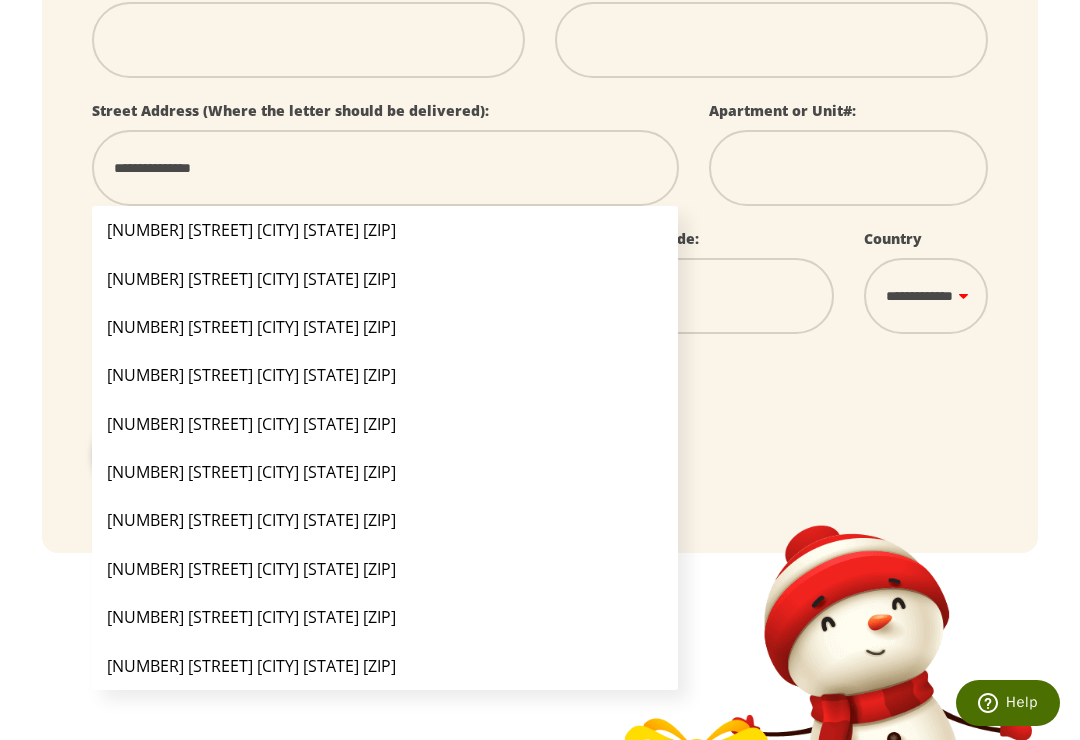 select 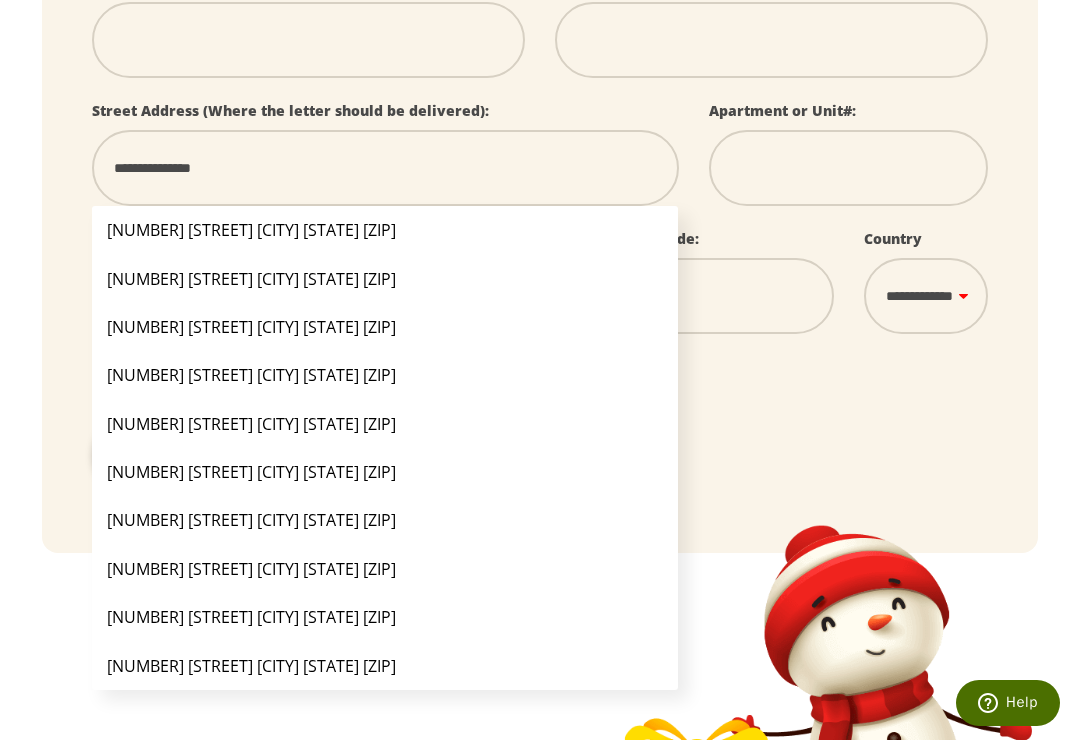 click on "[NUMBER] [STREET] [CITY]
[STATE] [ZIP]" at bounding box center [385, 279] 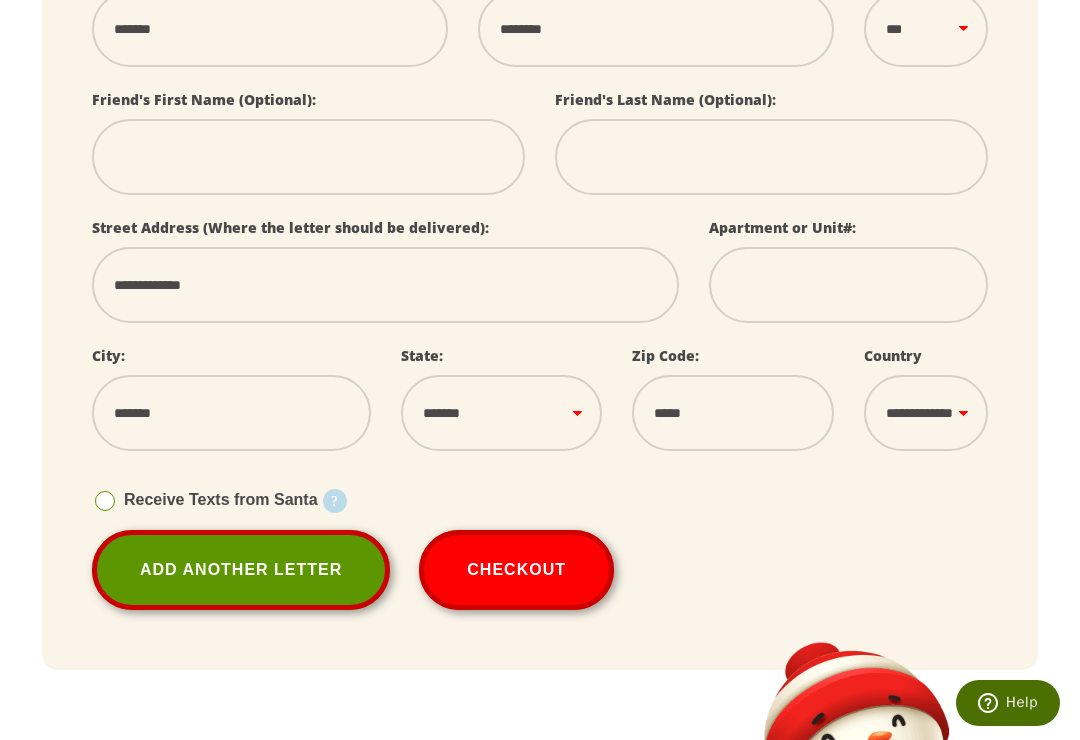 scroll, scrollTop: 587, scrollLeft: 0, axis: vertical 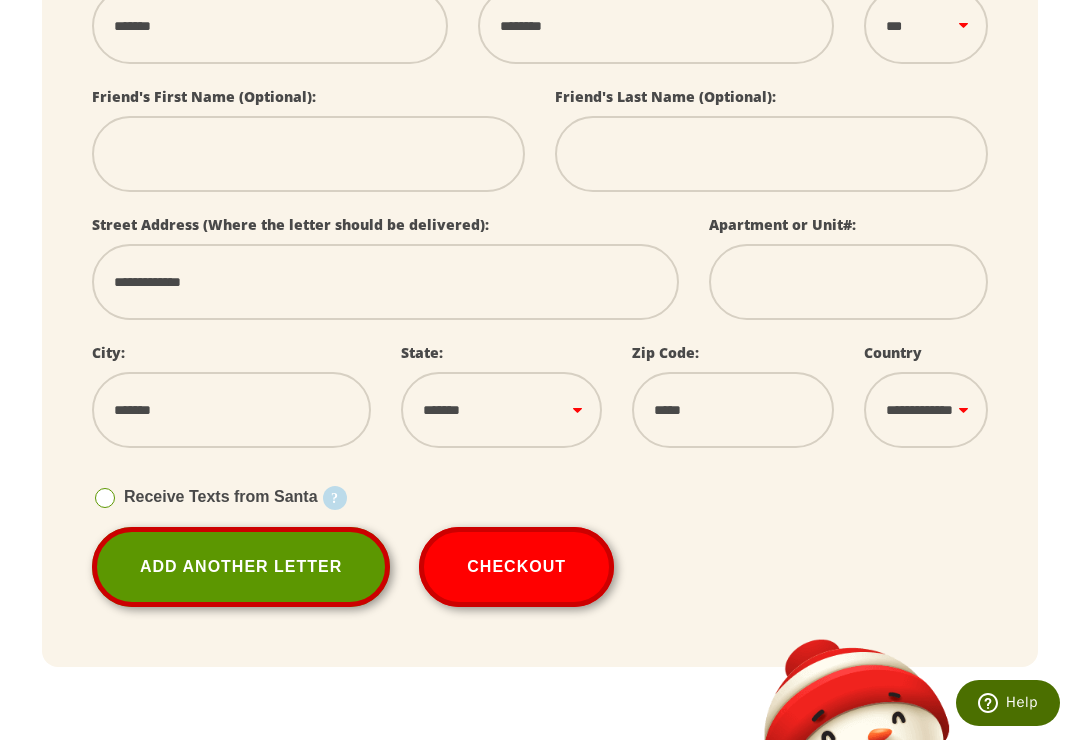 click on "Add Another Letter" at bounding box center (241, 567) 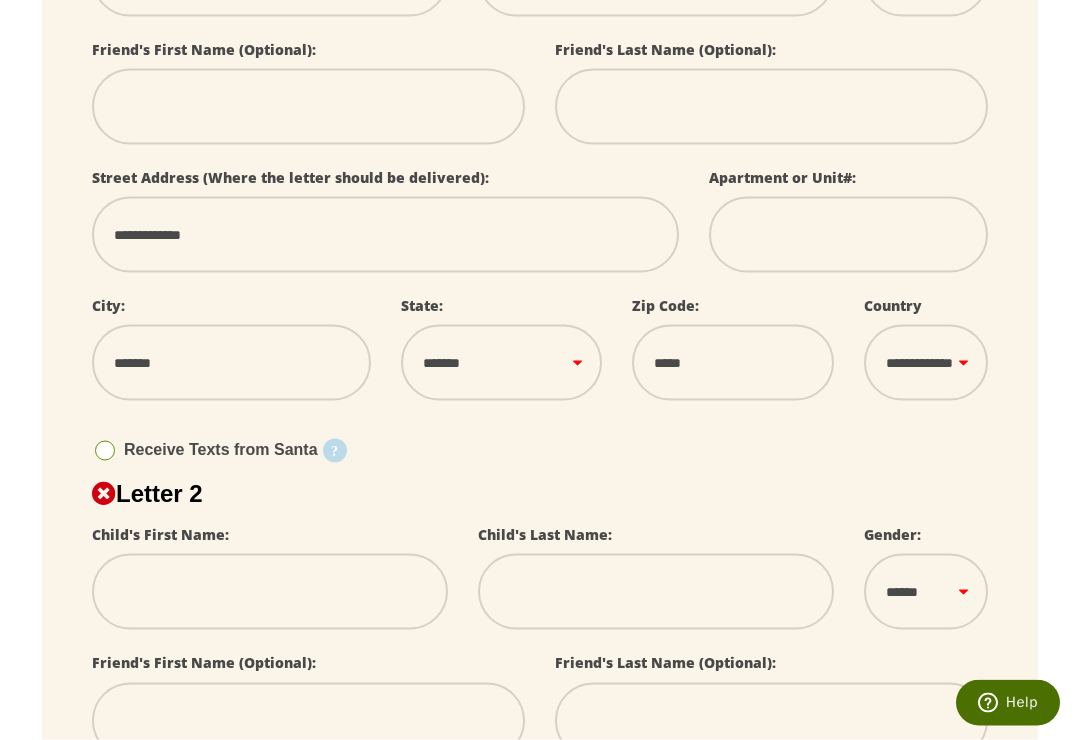 scroll, scrollTop: 654, scrollLeft: 0, axis: vertical 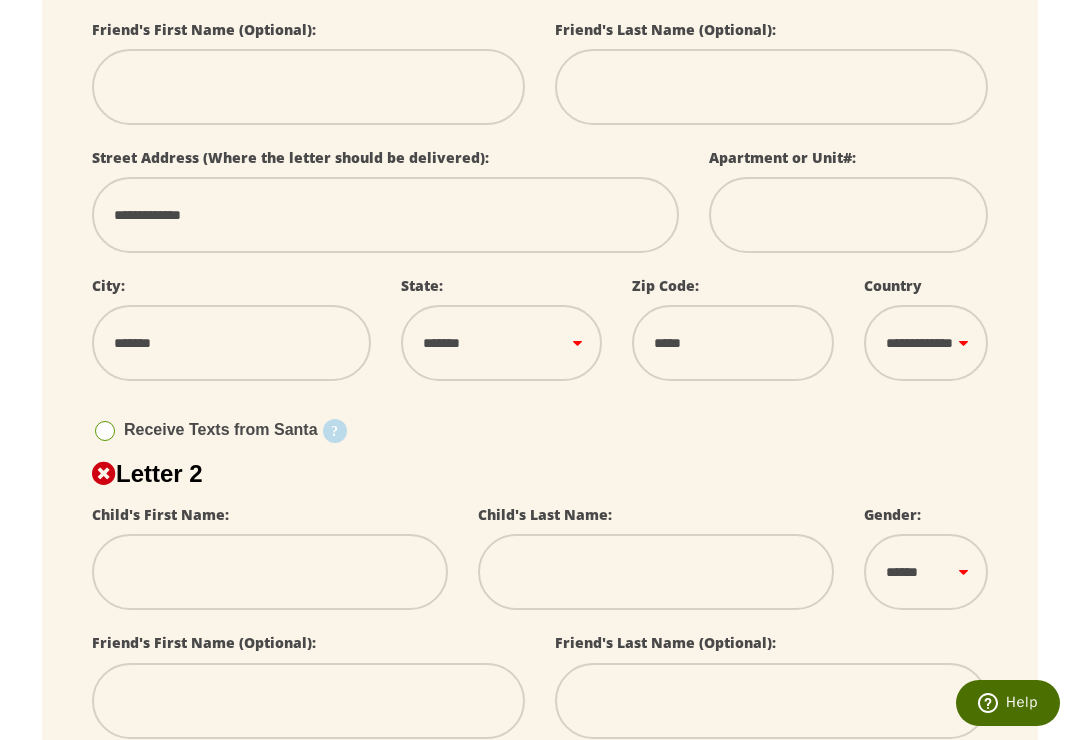 click at bounding box center [270, 572] 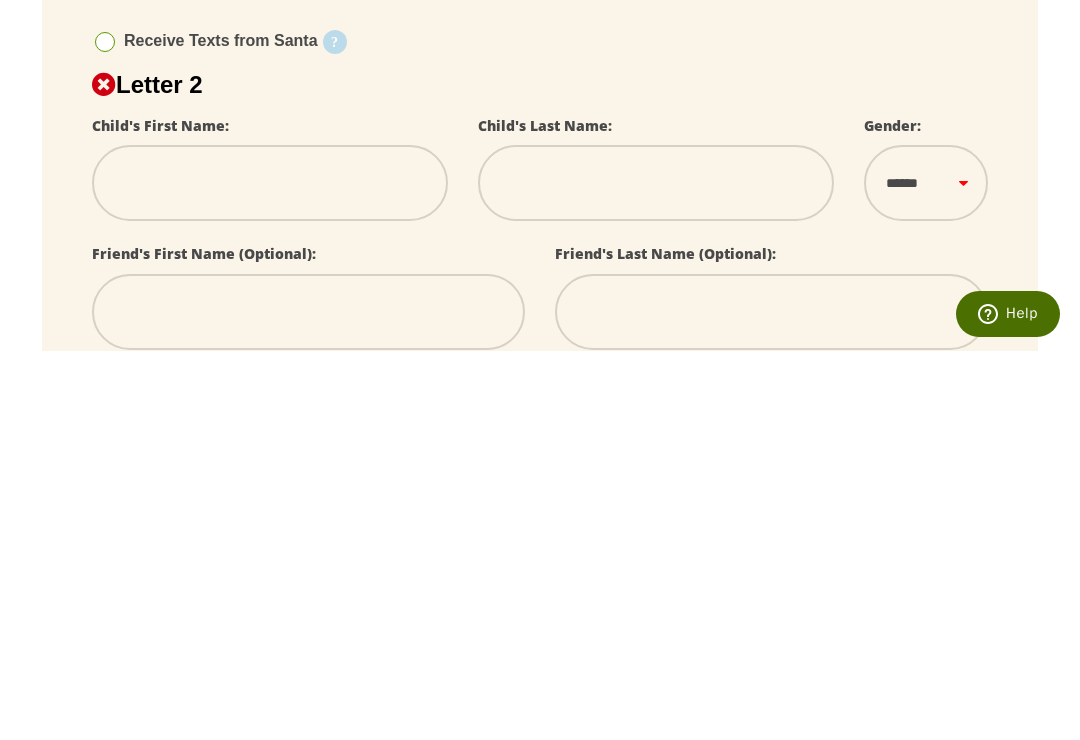 type on "*" 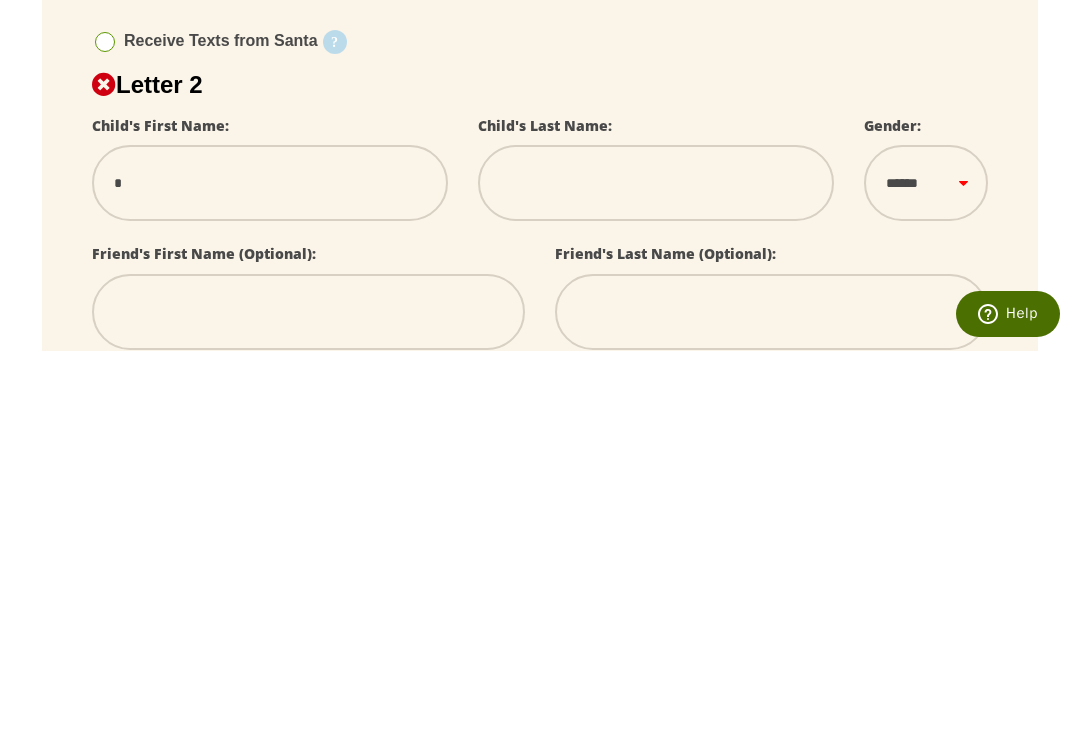 type on "**" 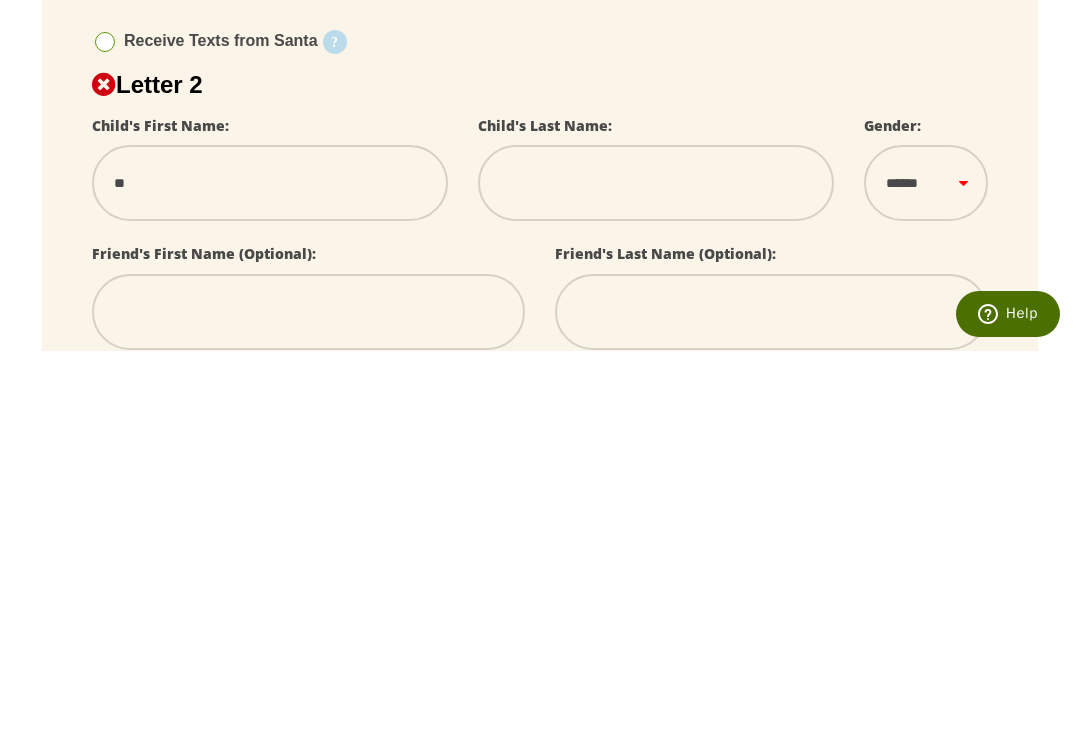 select 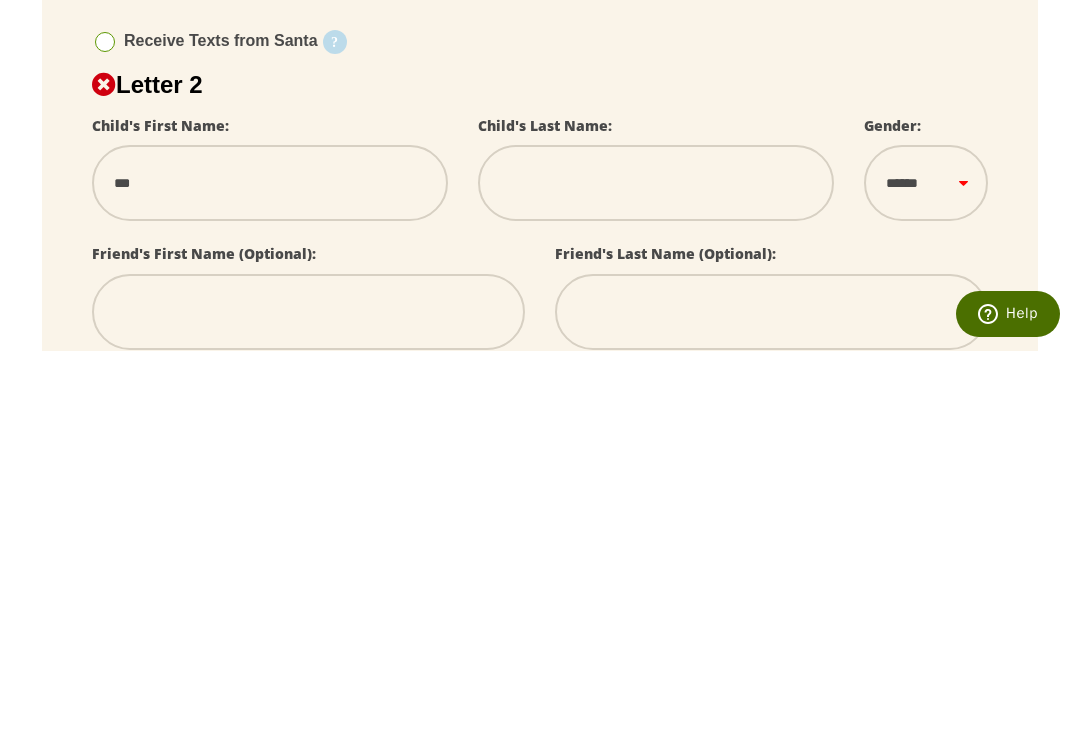 type on "****" 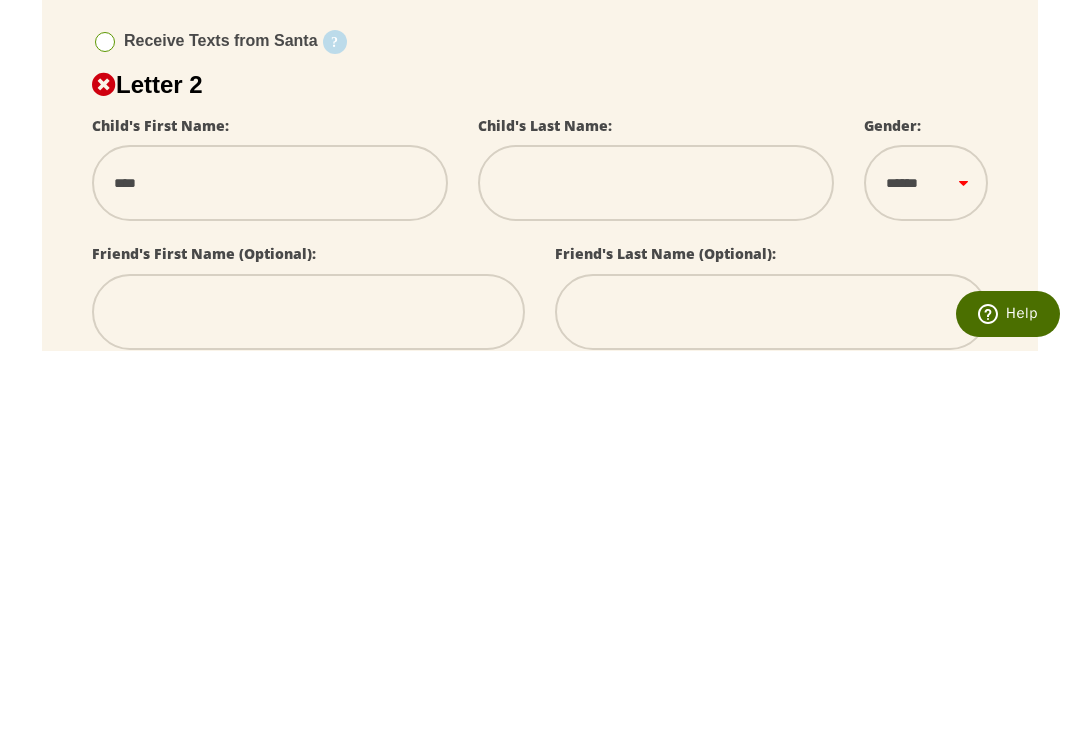 select 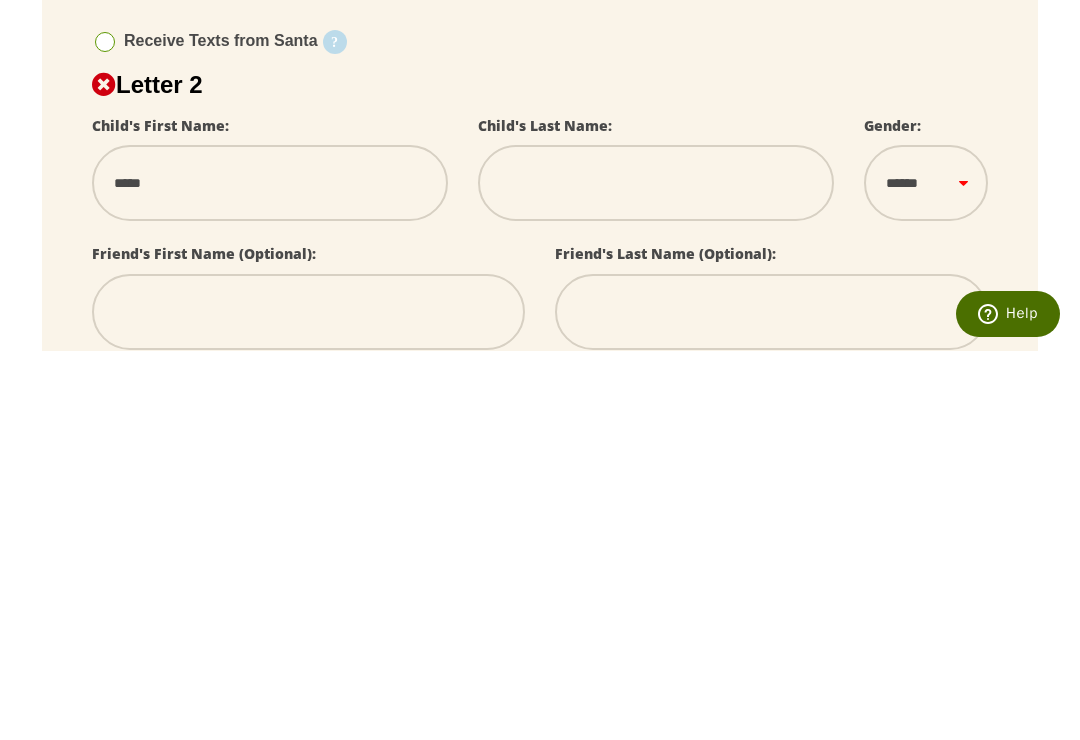 select 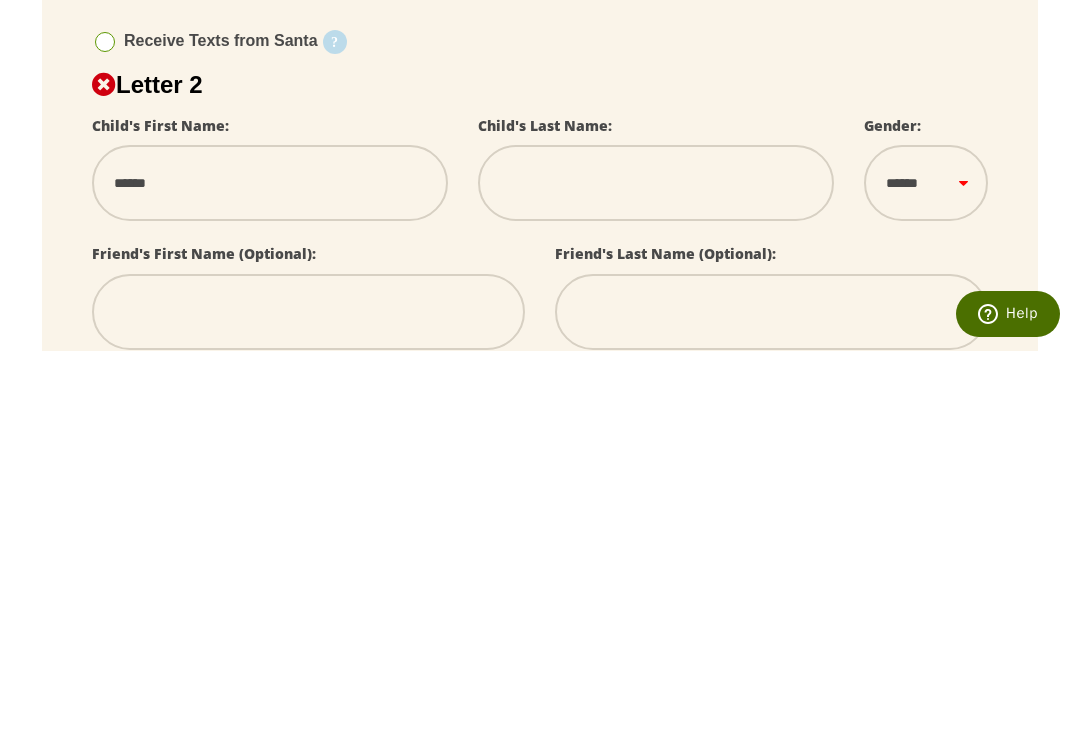select 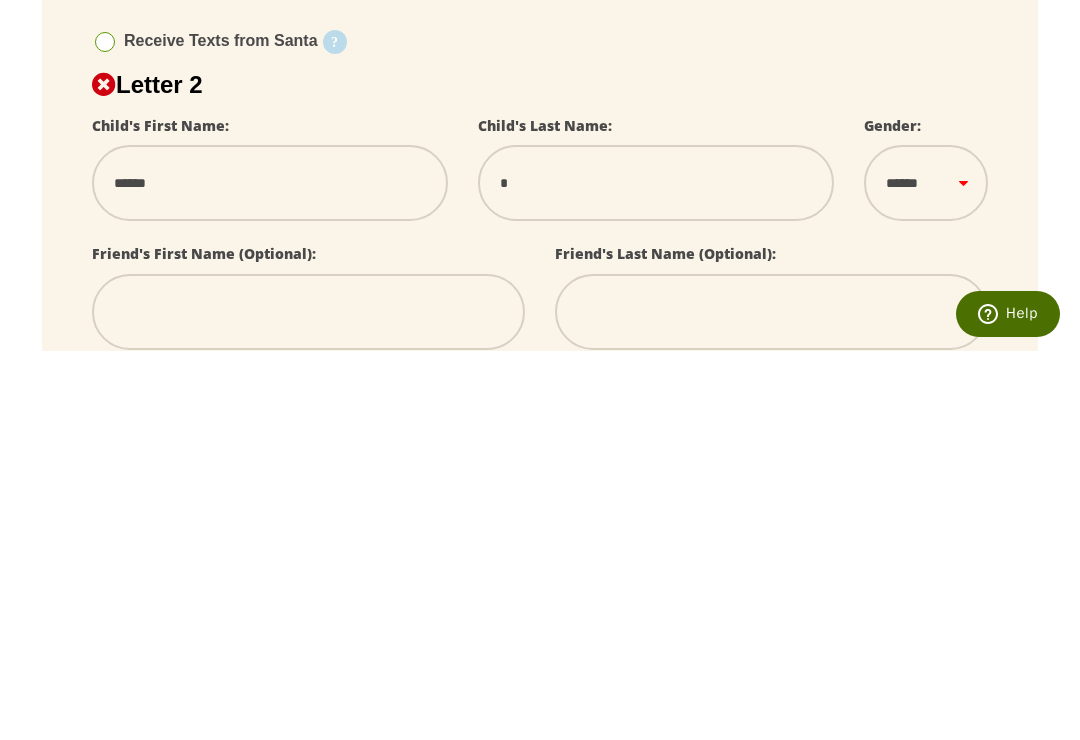 type on "**" 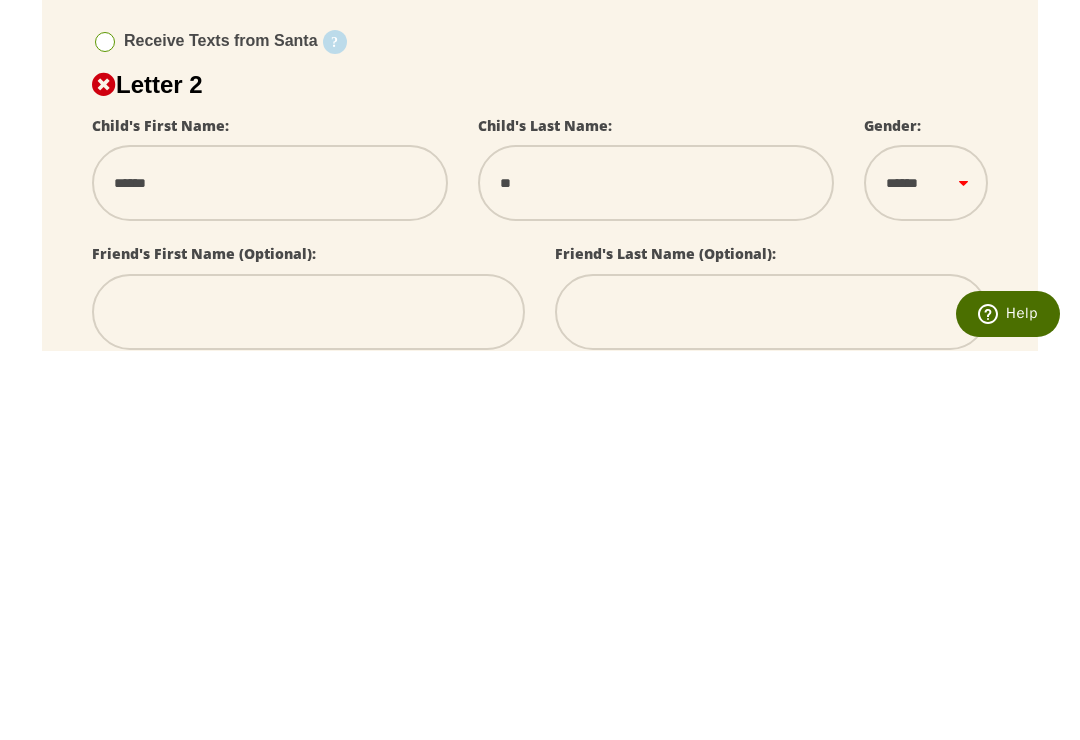select 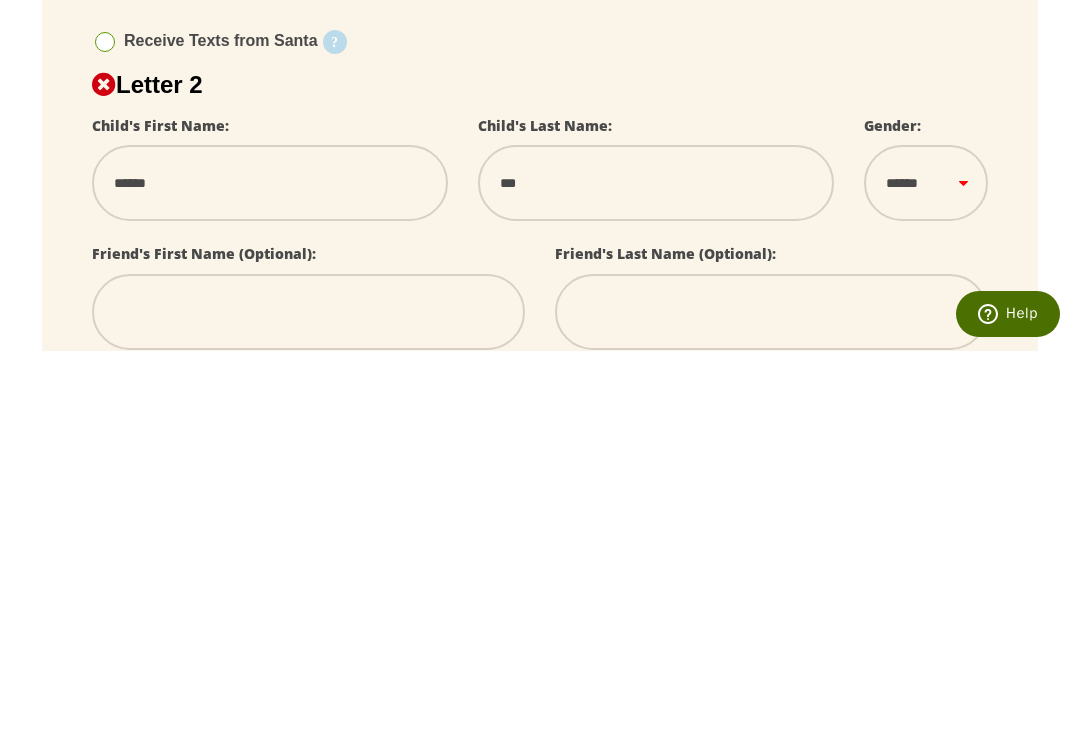 type on "****" 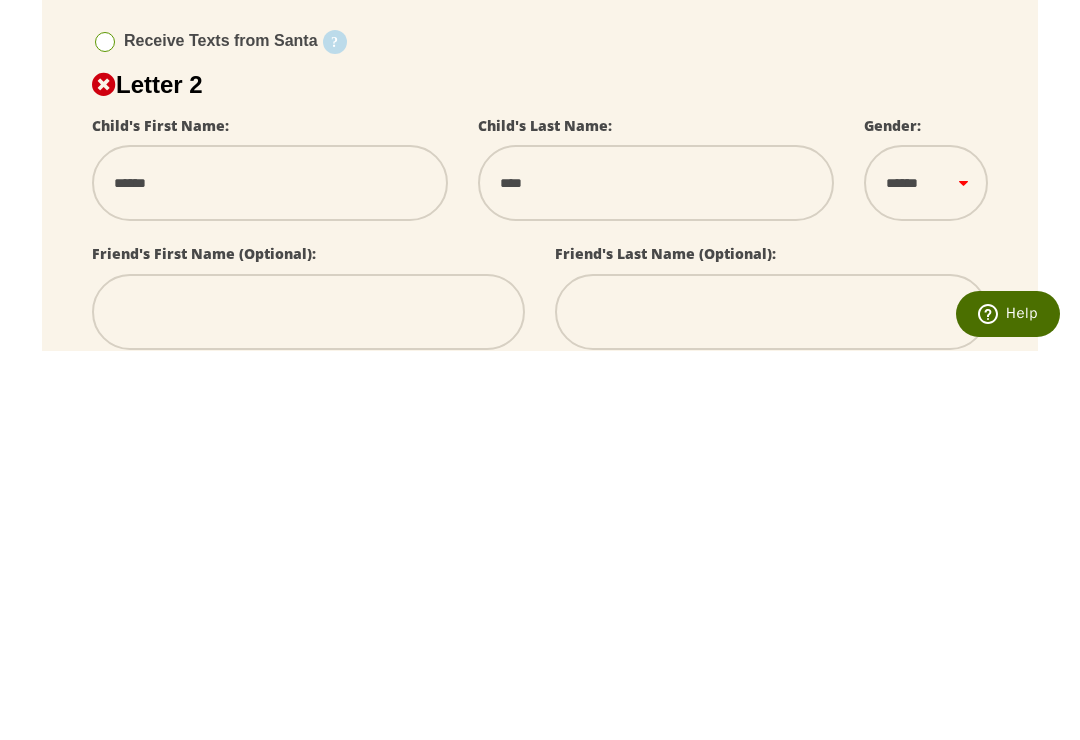 type on "*****" 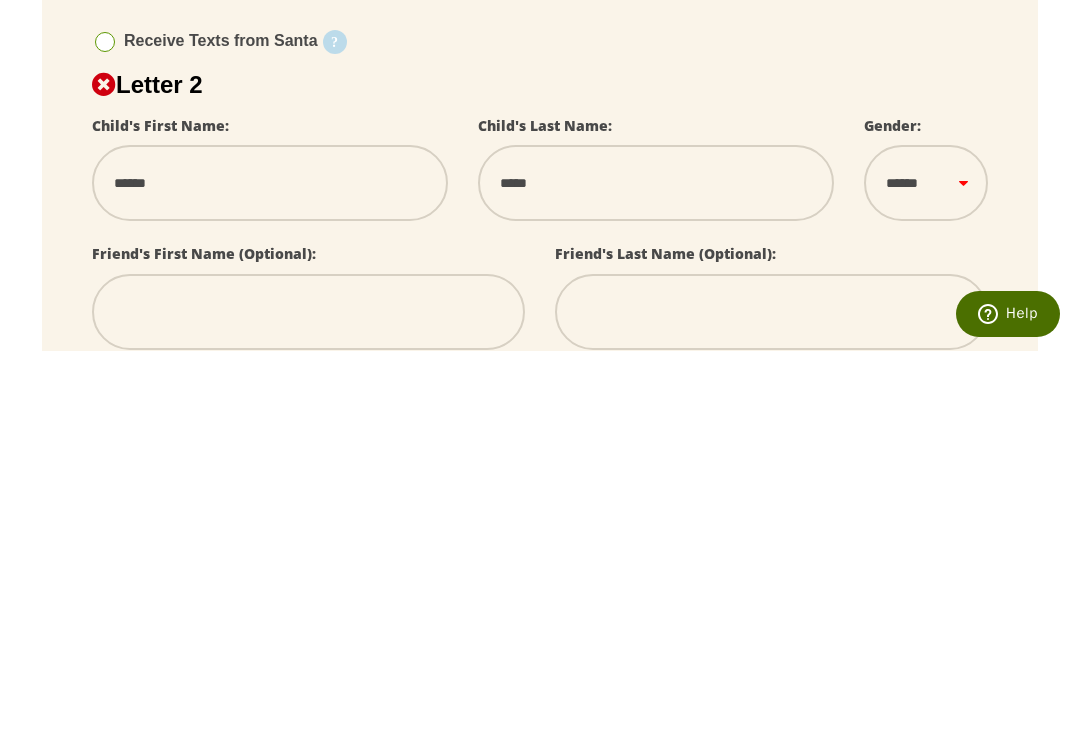 select 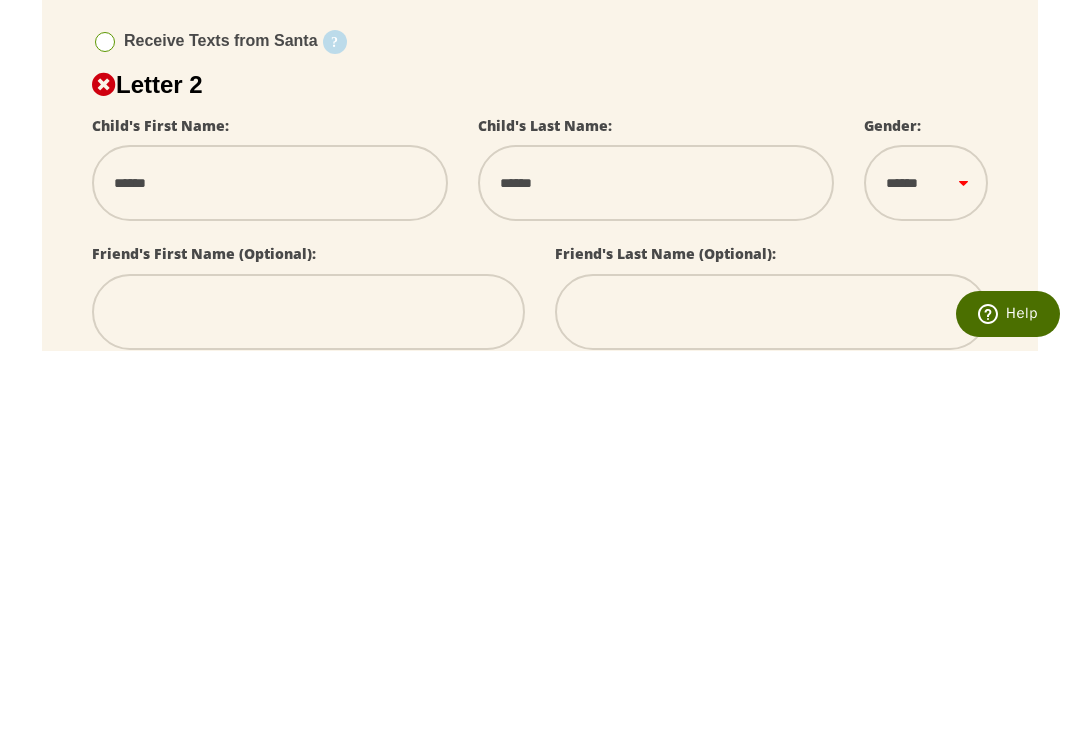 type on "*******" 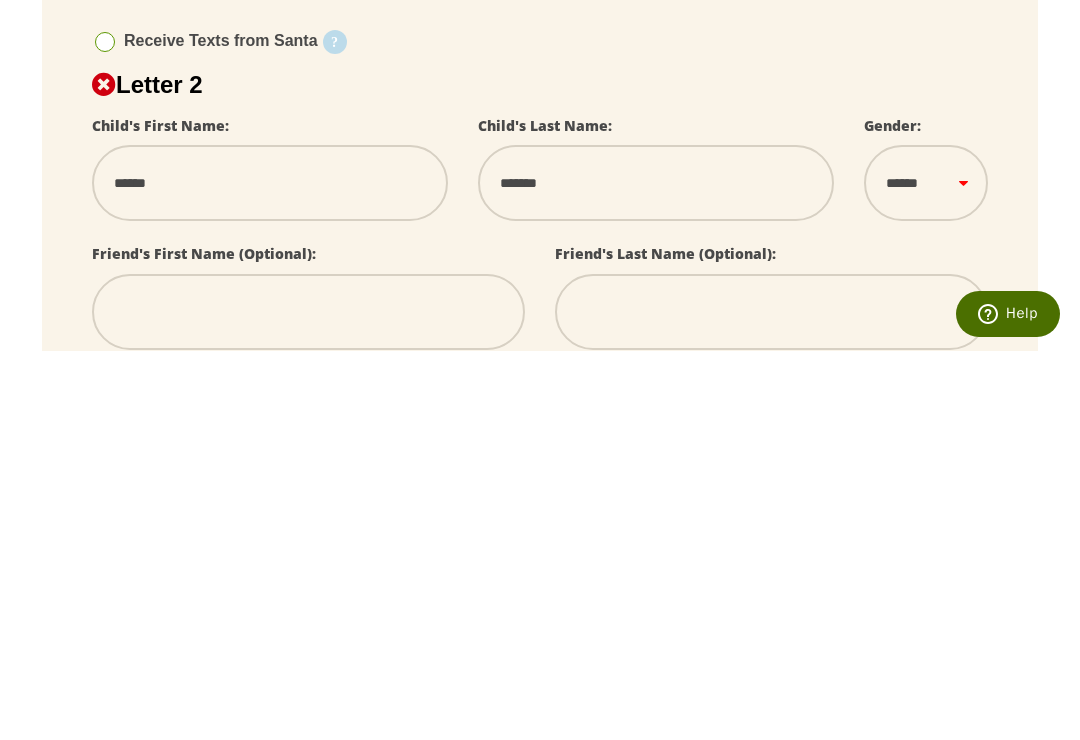 select 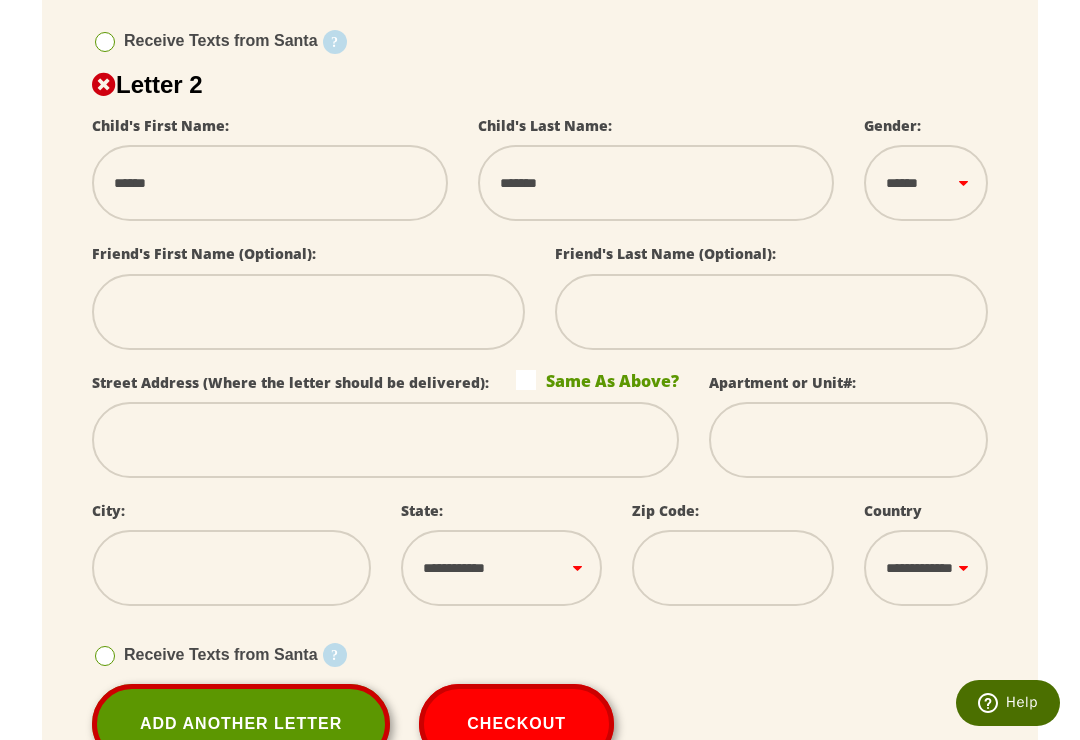 type on "*******" 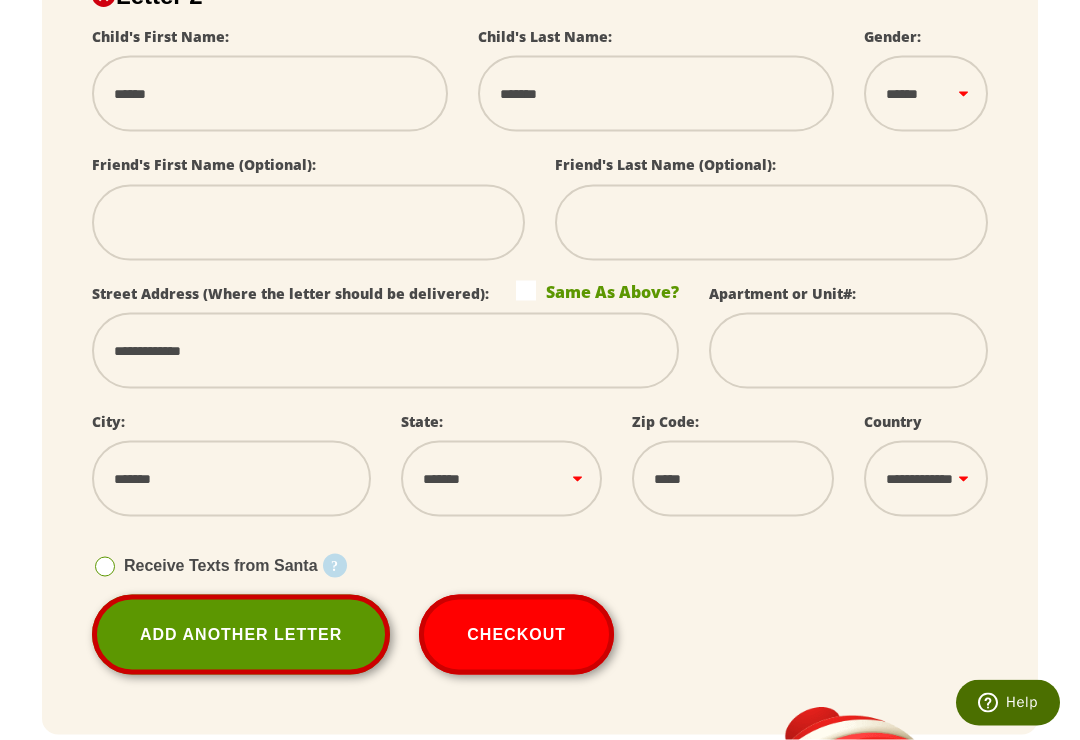 scroll, scrollTop: 1130, scrollLeft: 0, axis: vertical 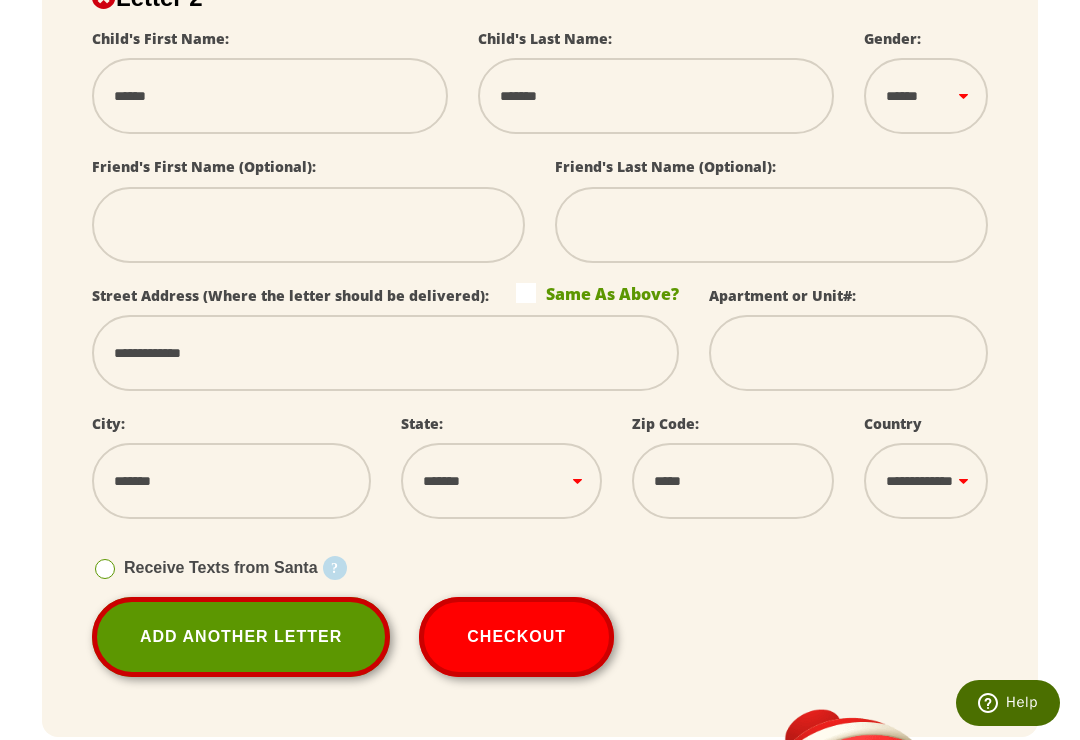 click on "Add Another Letter" at bounding box center (241, 637) 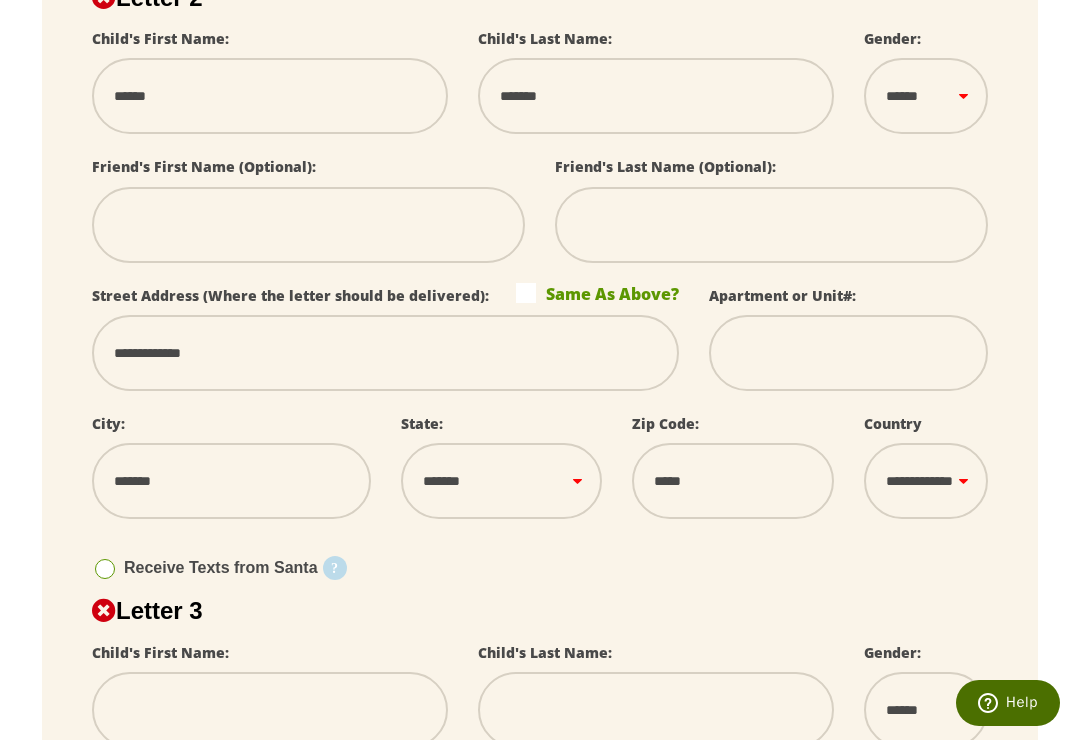 click at bounding box center [270, 710] 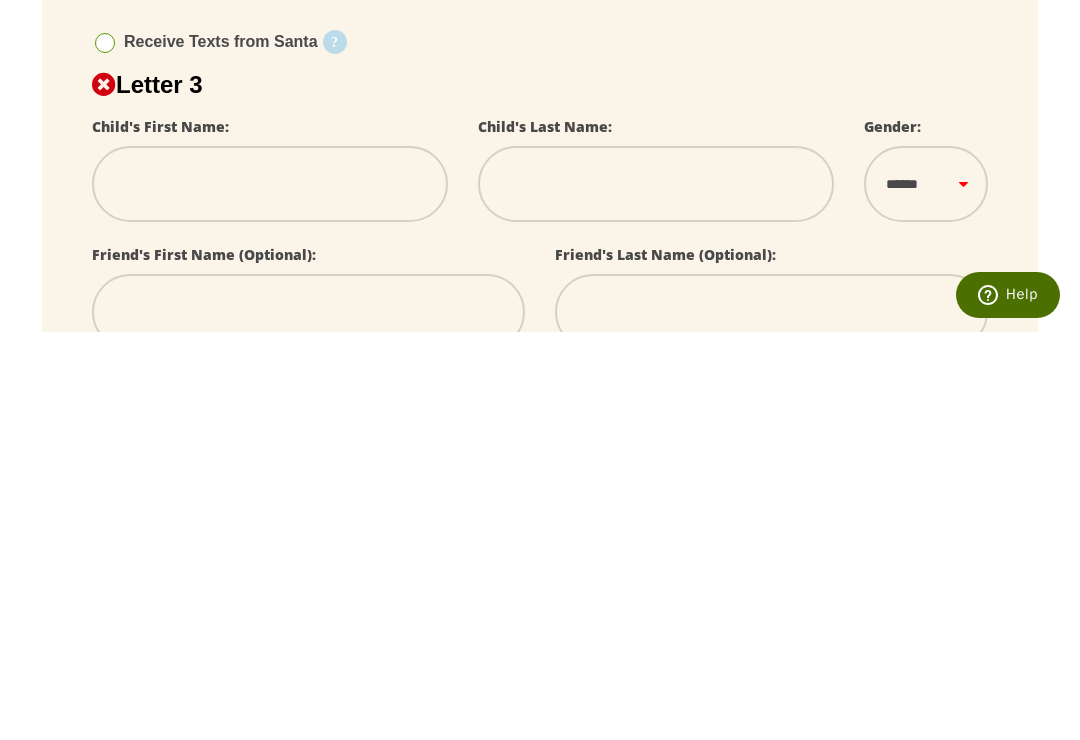 select 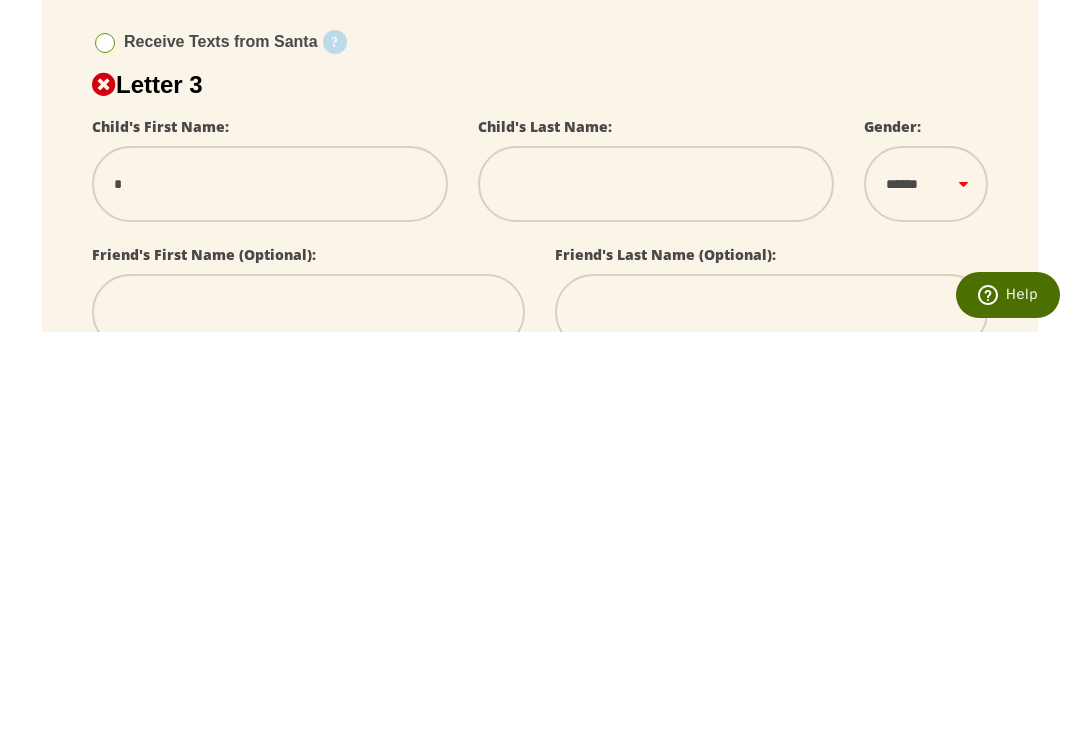 type on "**" 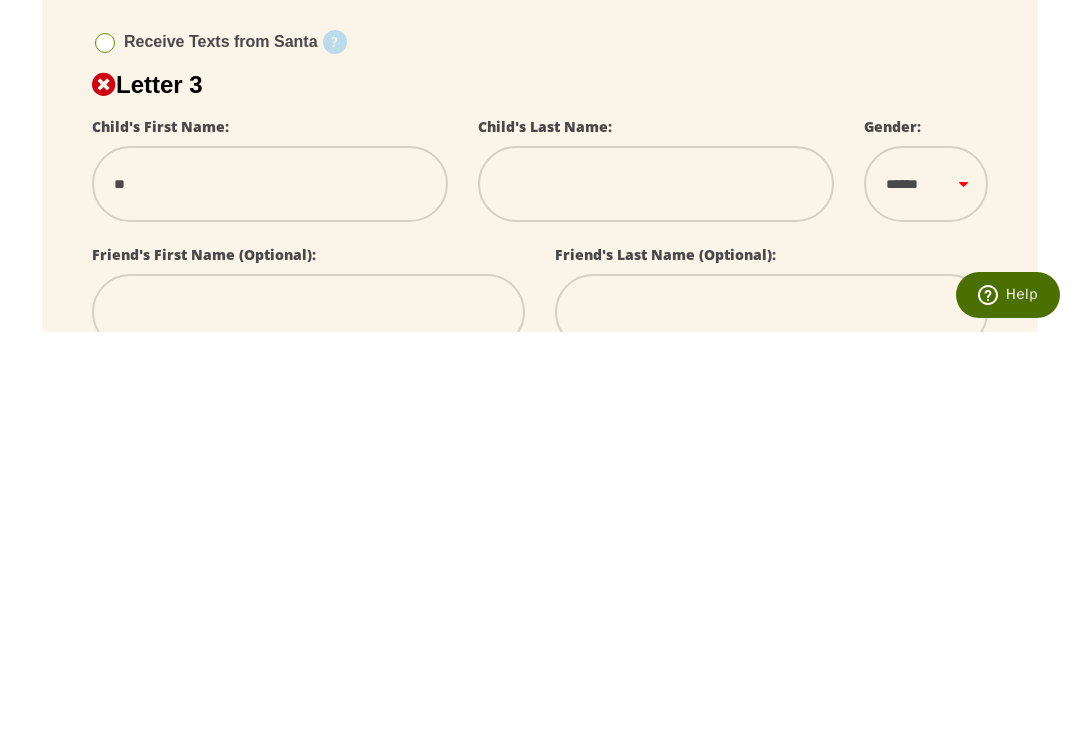 select 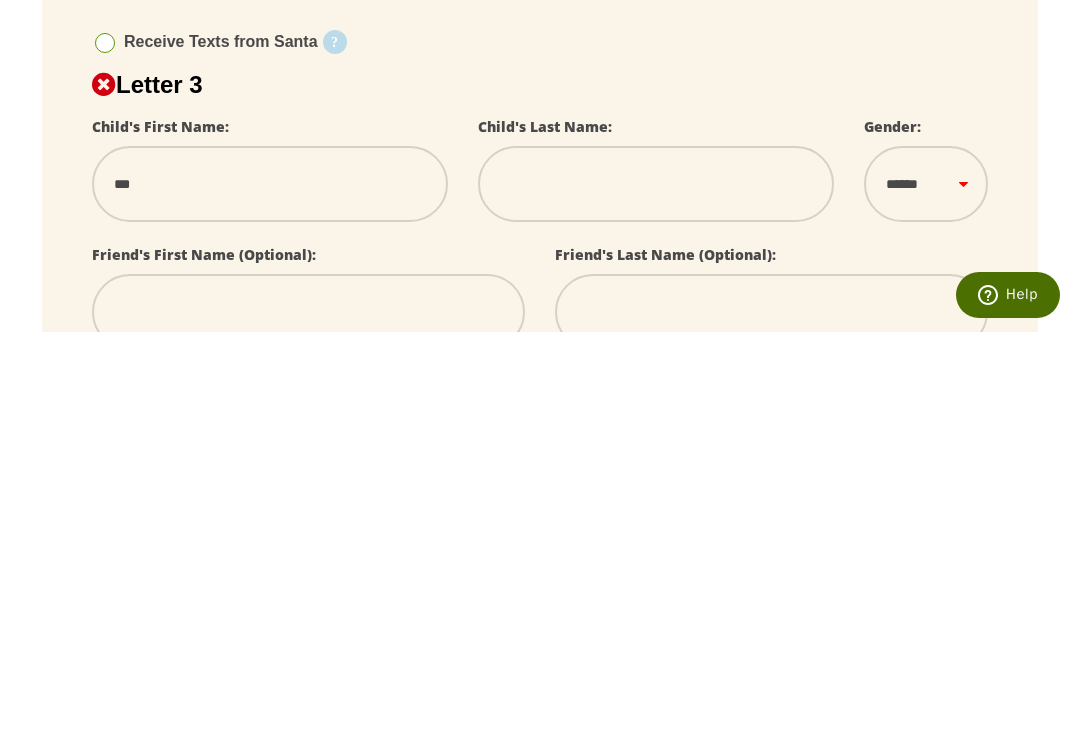 select 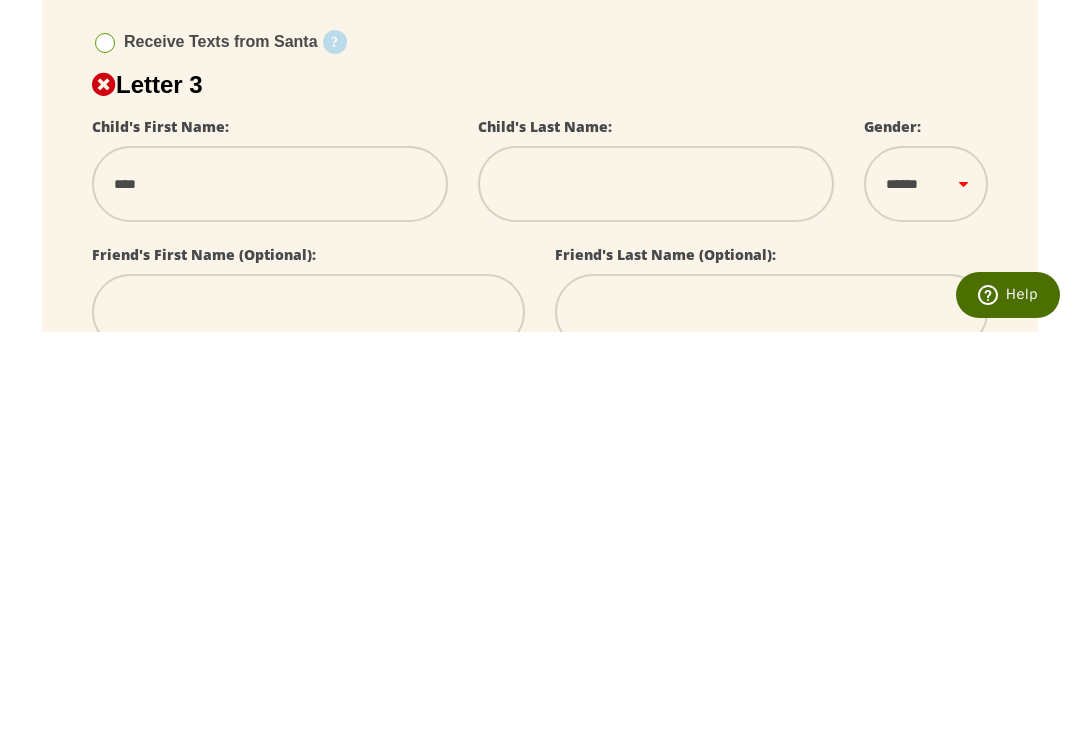 type on "****" 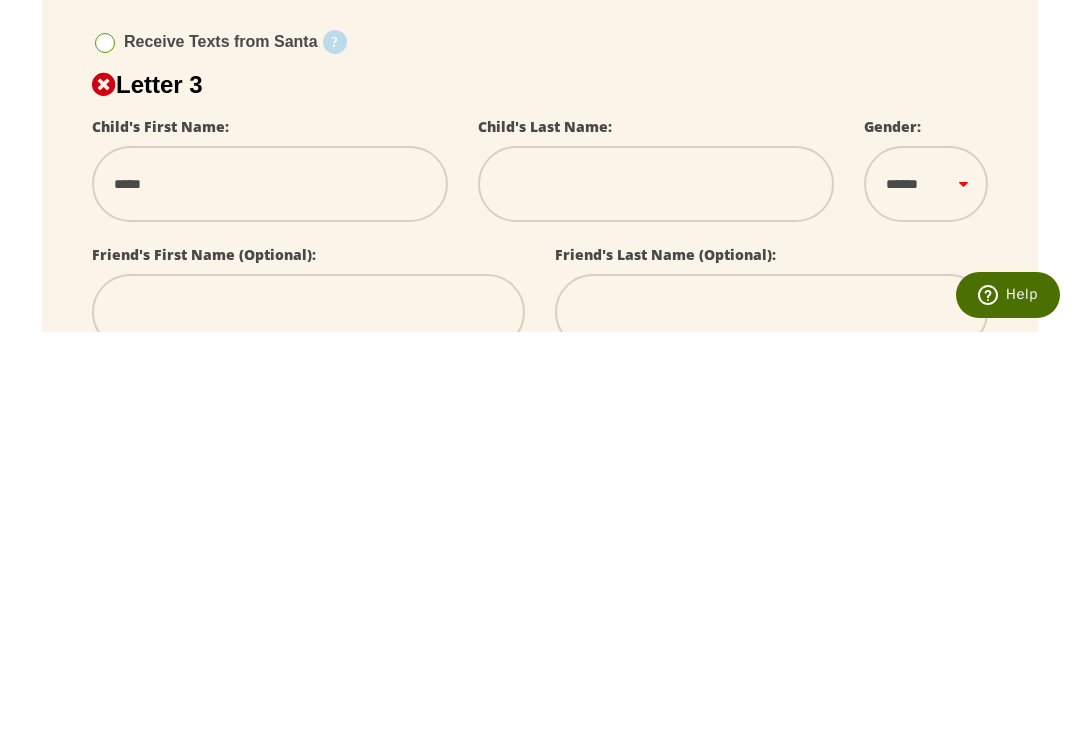select 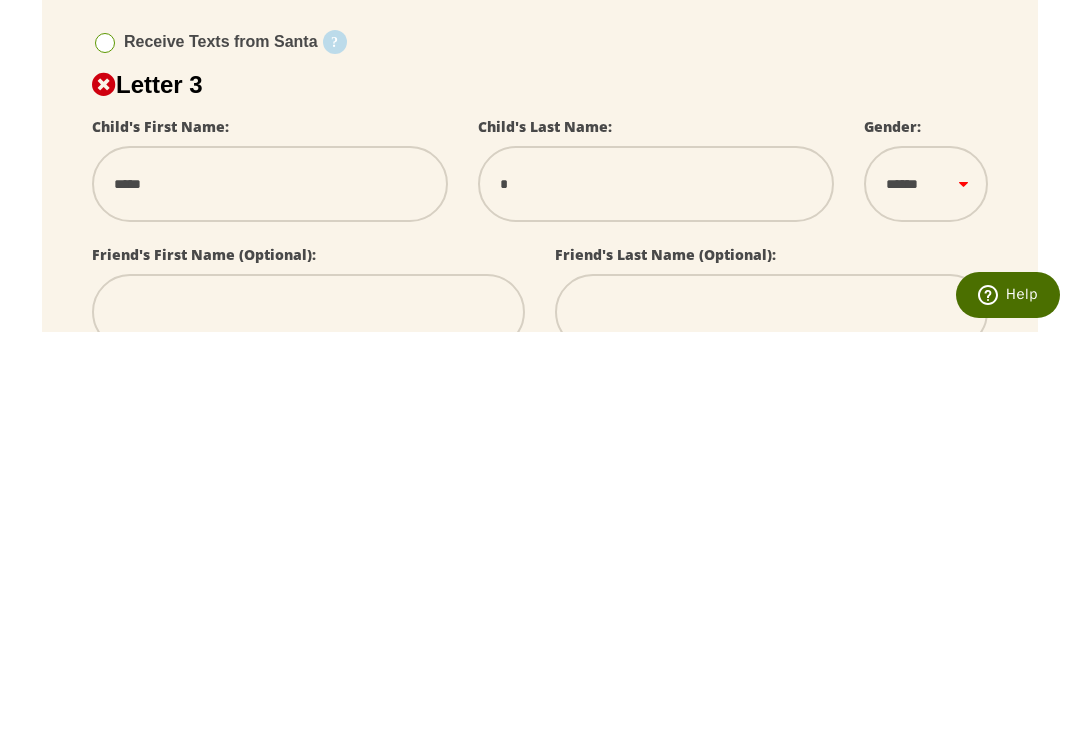 type on "**" 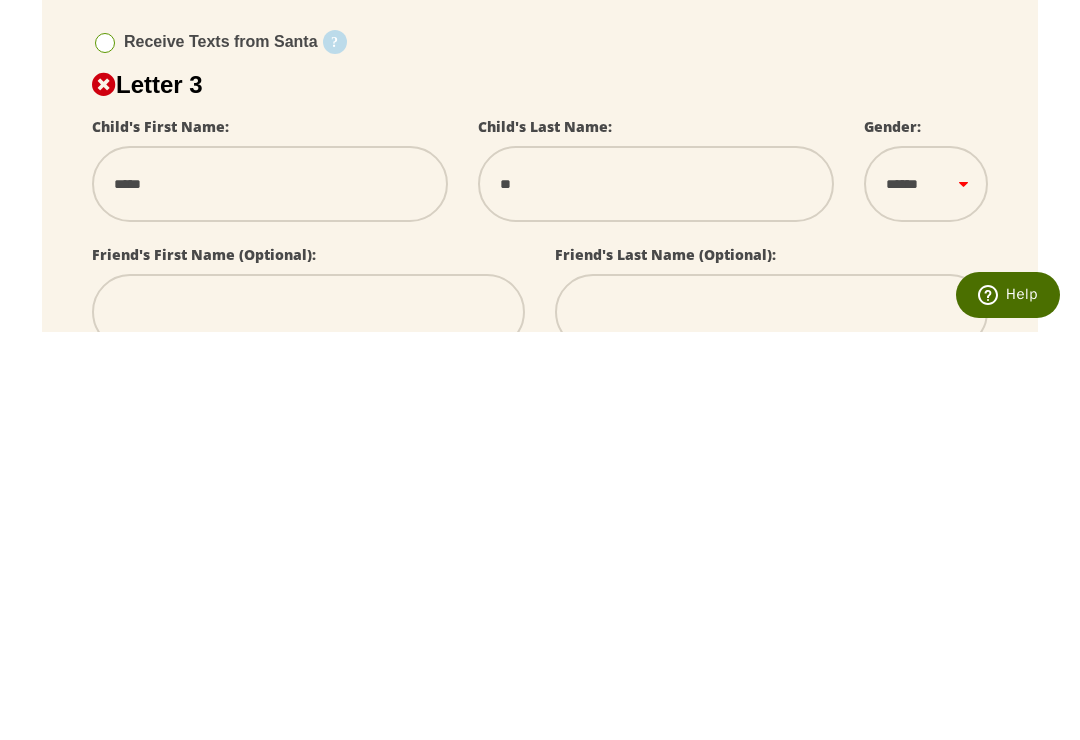 select 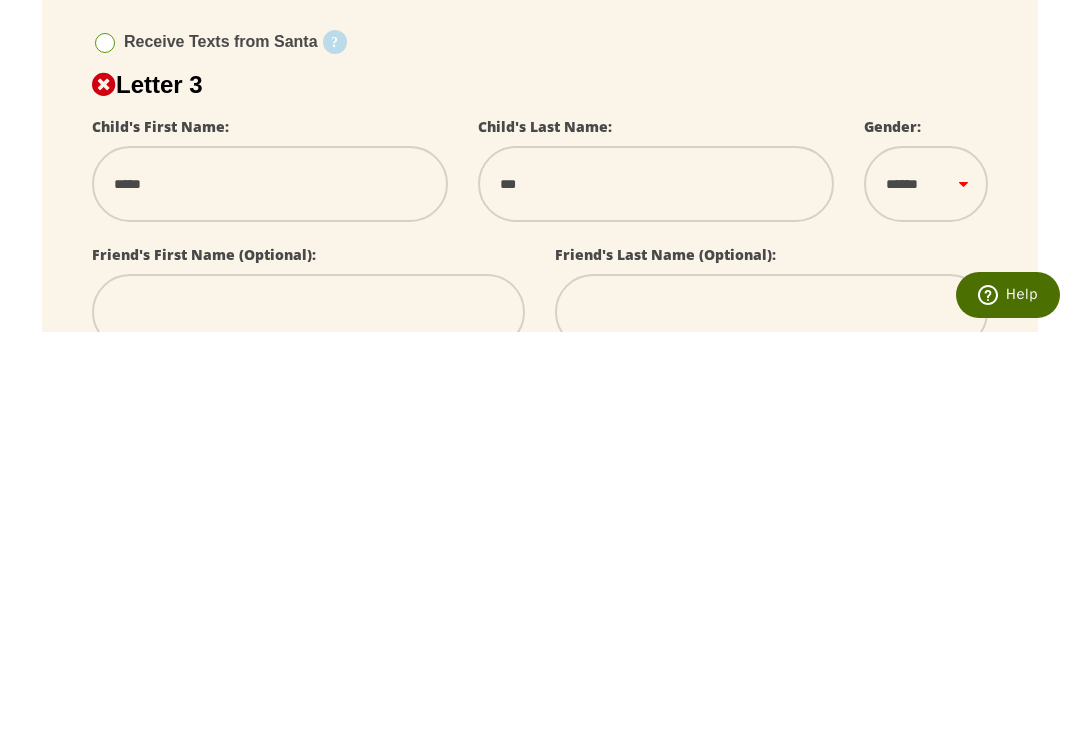 select 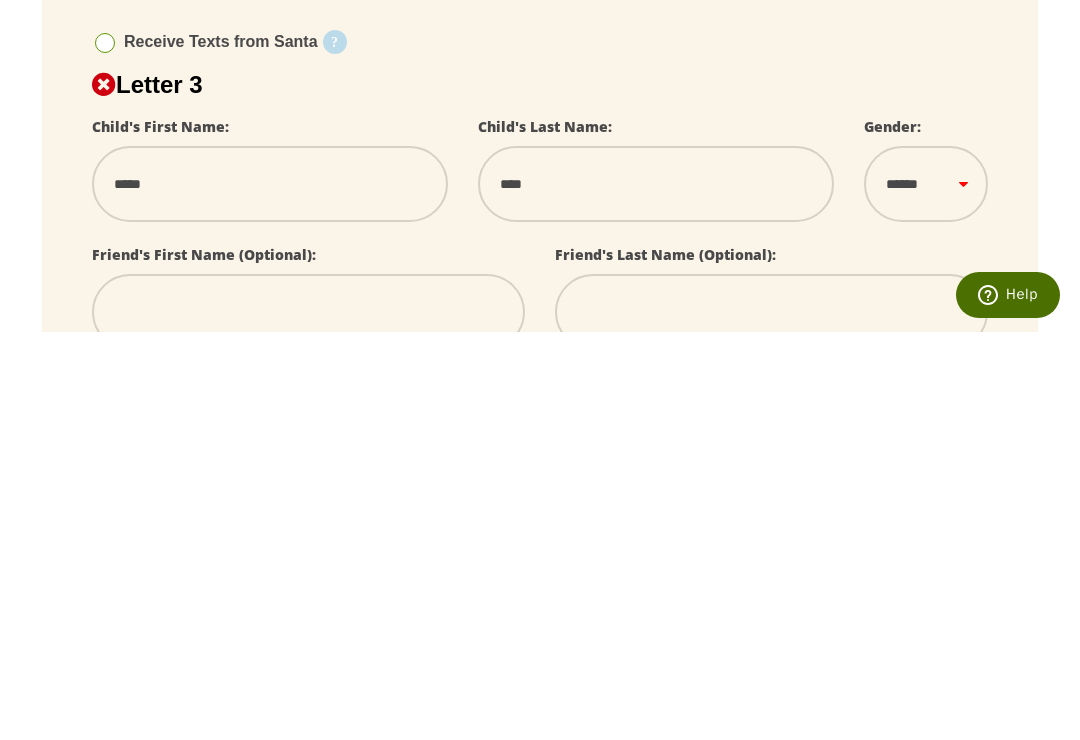 select 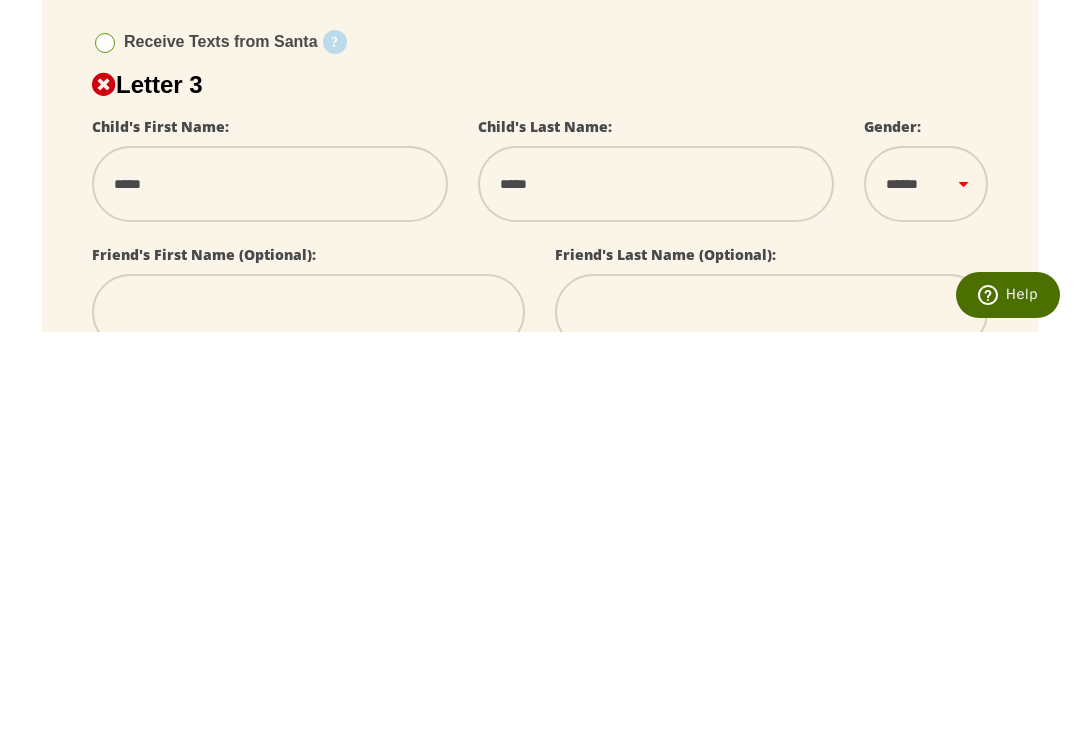 type on "******" 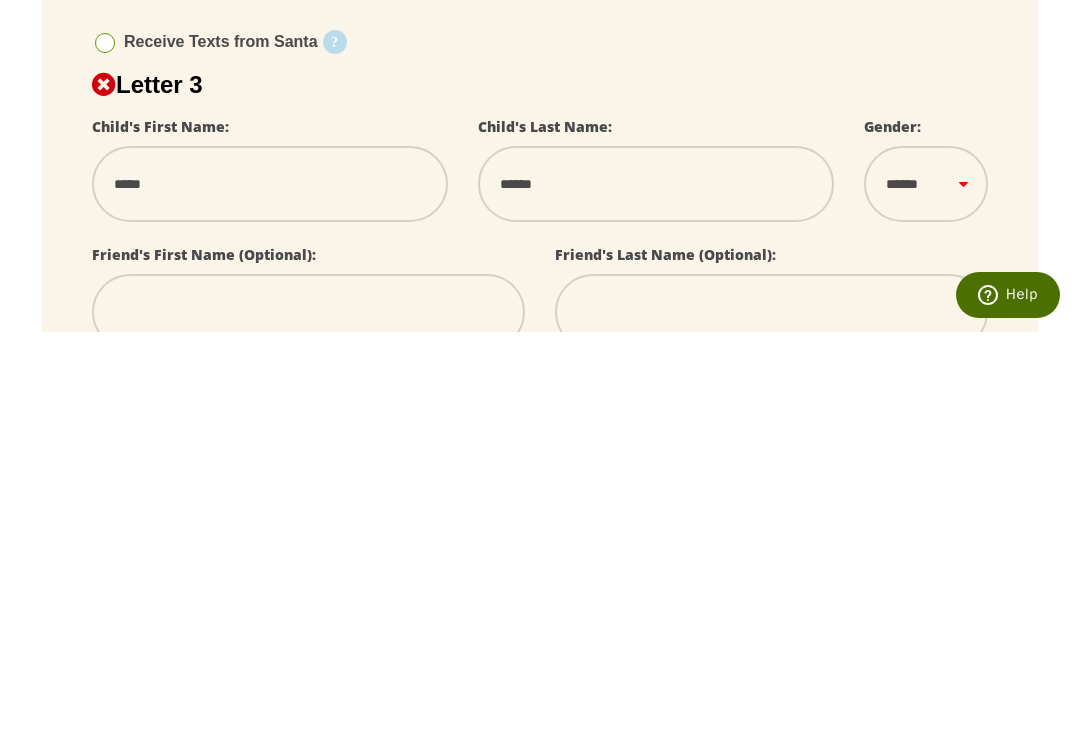select 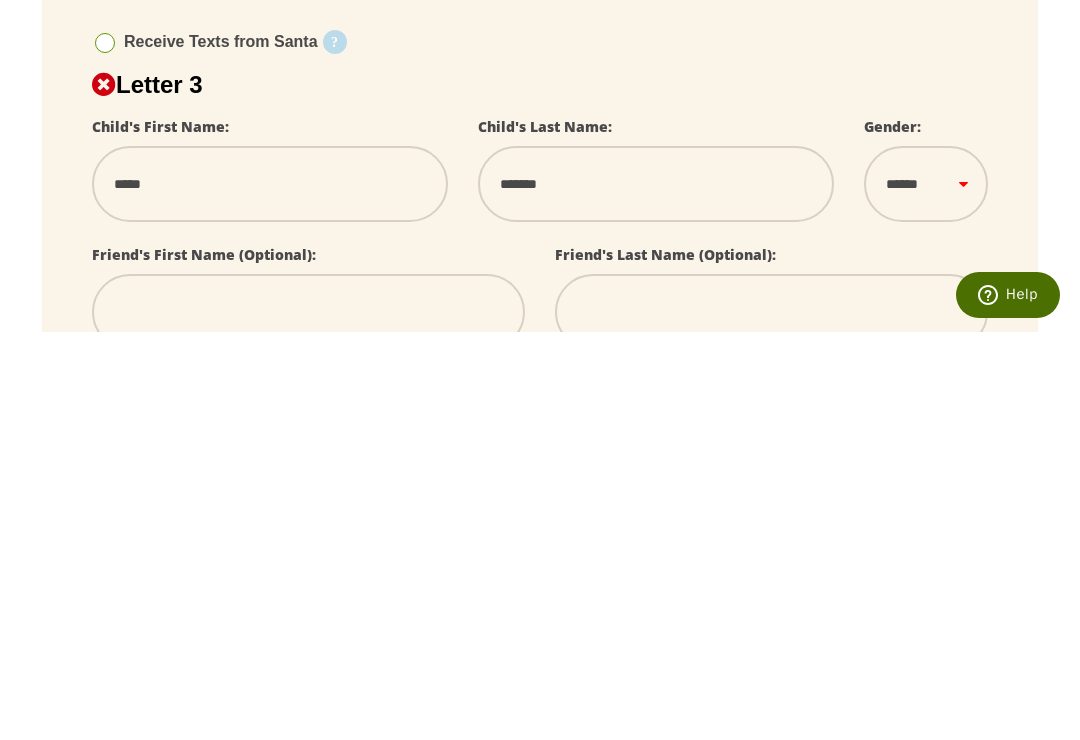 type on "*******" 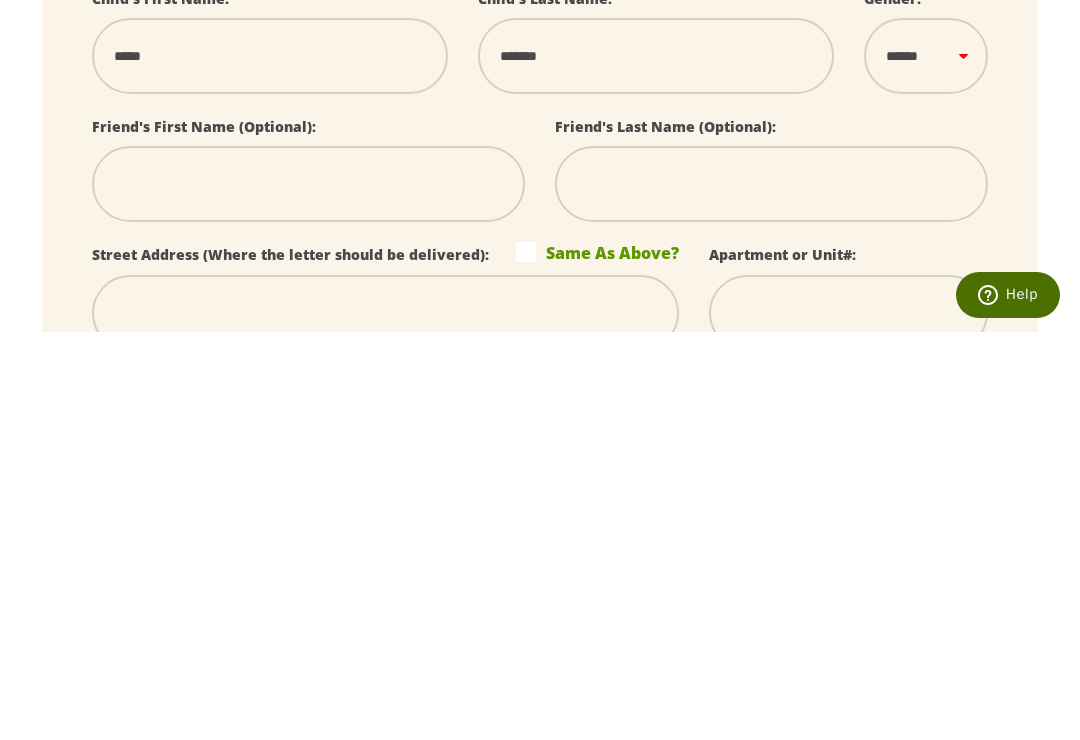 click at bounding box center [385, 721] 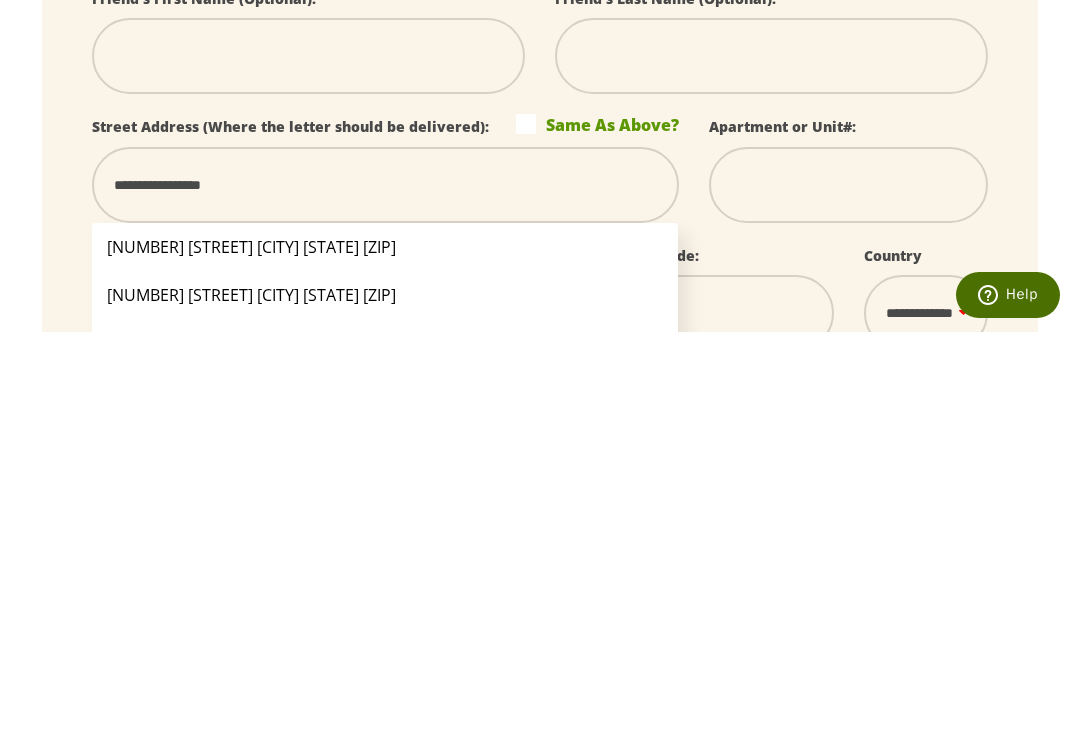 scroll, scrollTop: 1912, scrollLeft: 0, axis: vertical 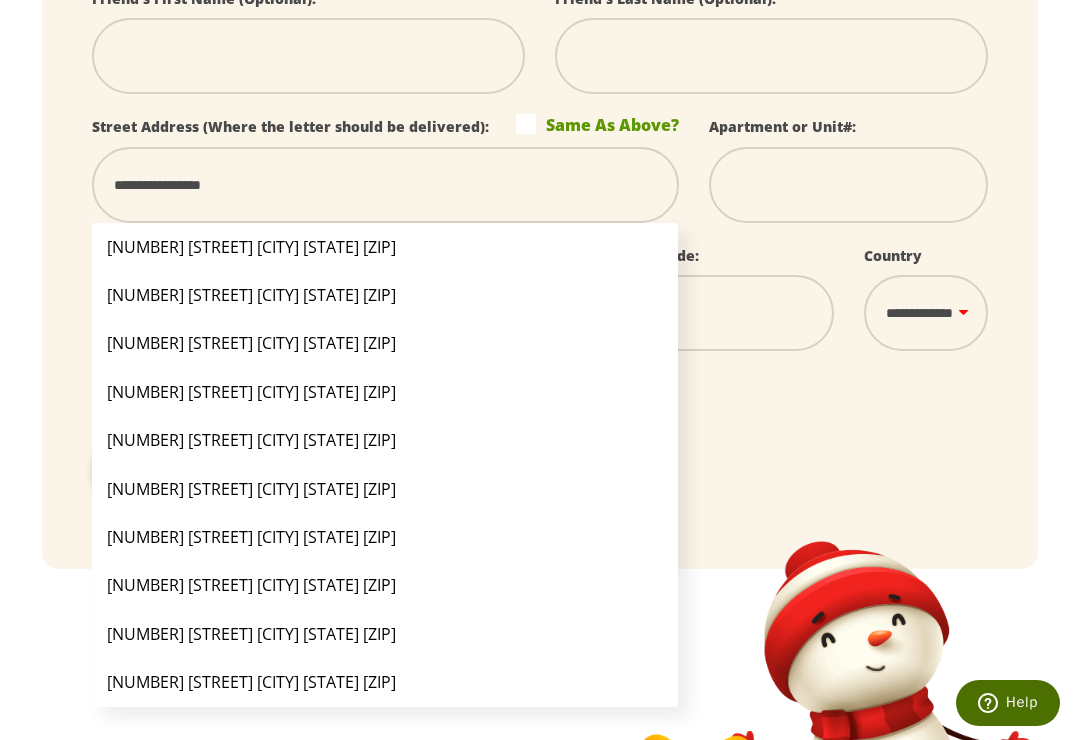 click on "[NUMBER] [STREET] [CITY]
[STATE] [ZIP]" at bounding box center [385, 634] 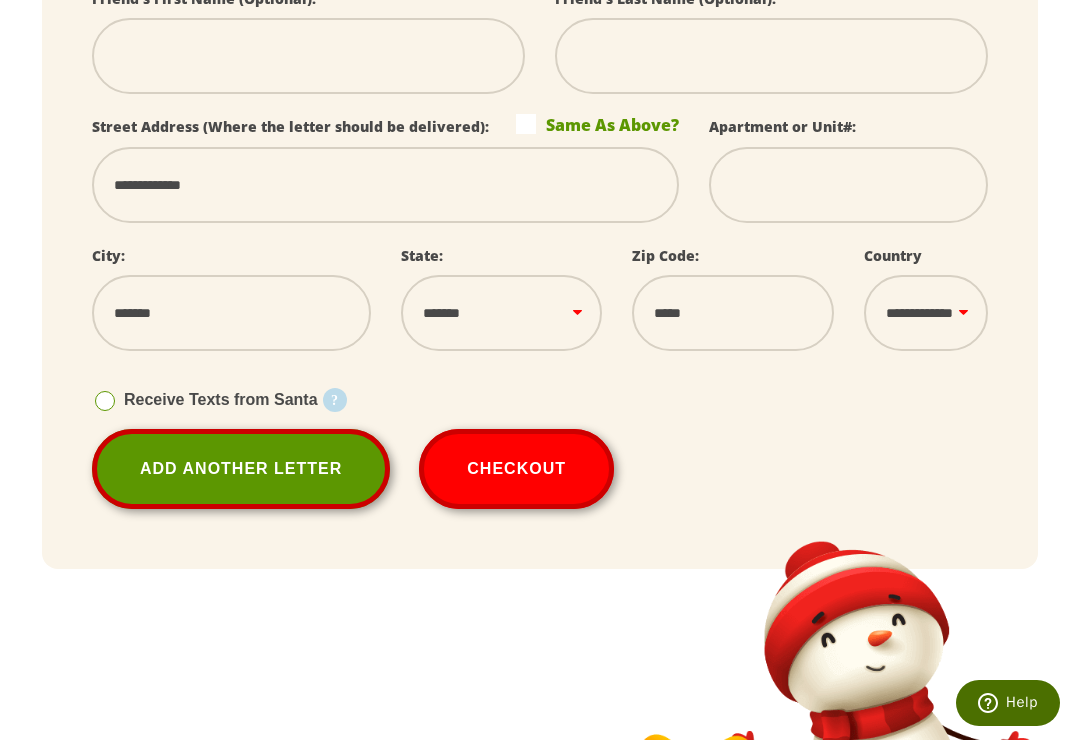 click on "Checkout" at bounding box center (516, 469) 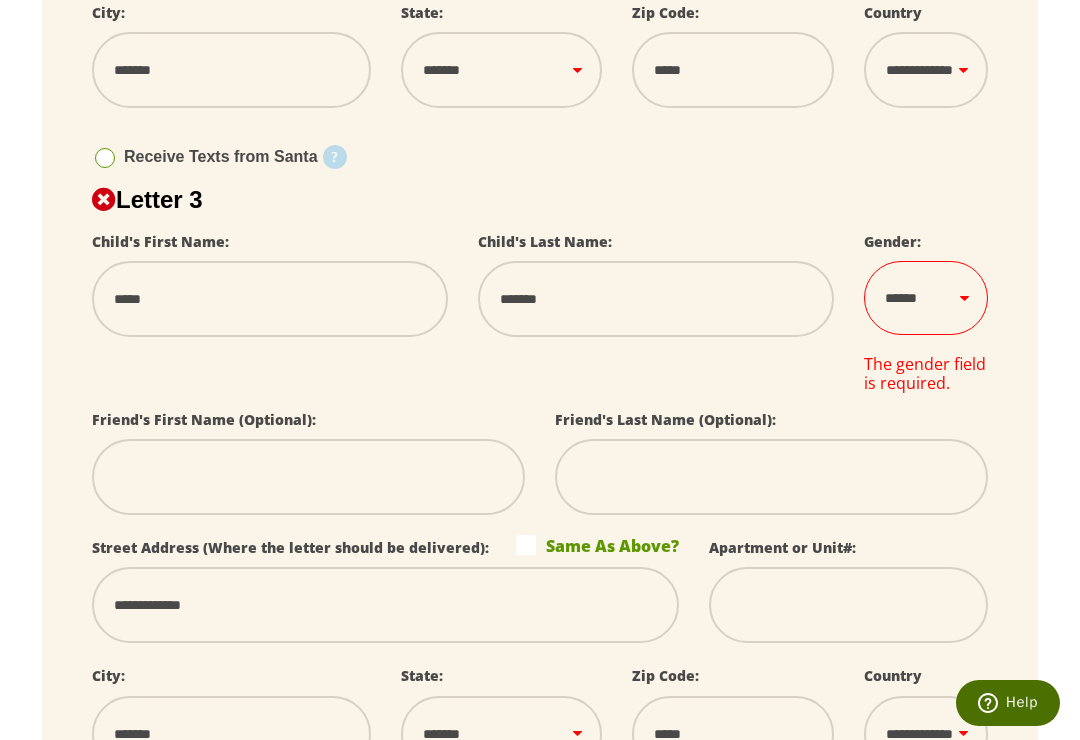 scroll, scrollTop: 1487, scrollLeft: 0, axis: vertical 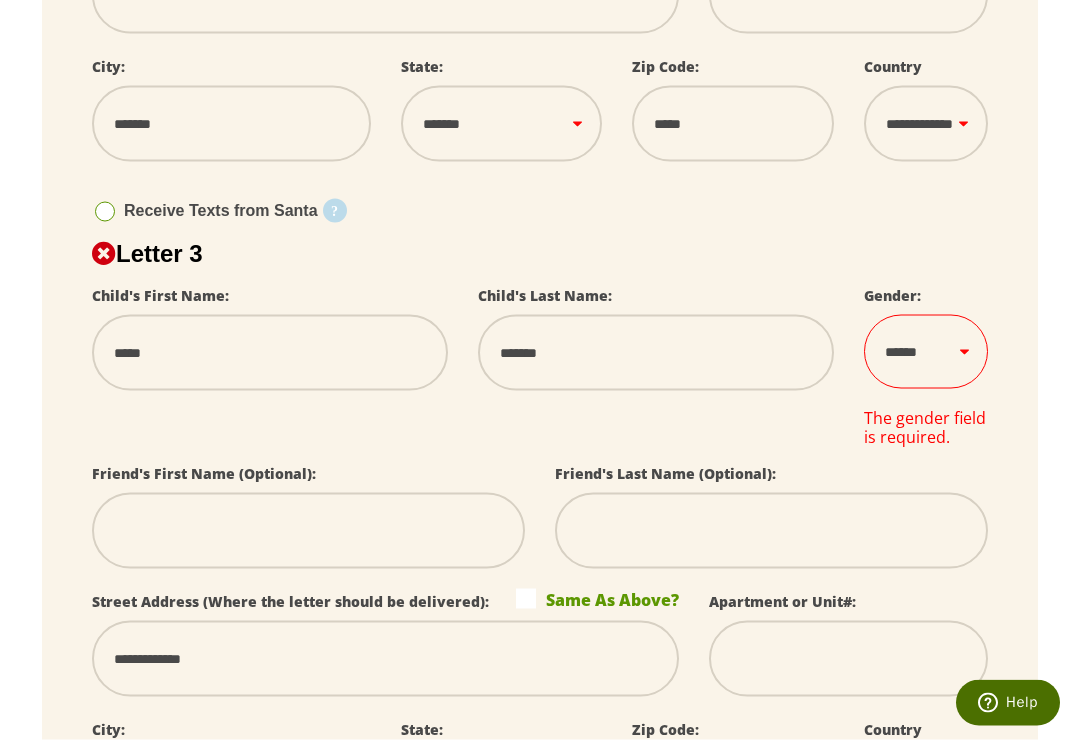 click on "******   ***   ****" at bounding box center [926, 352] 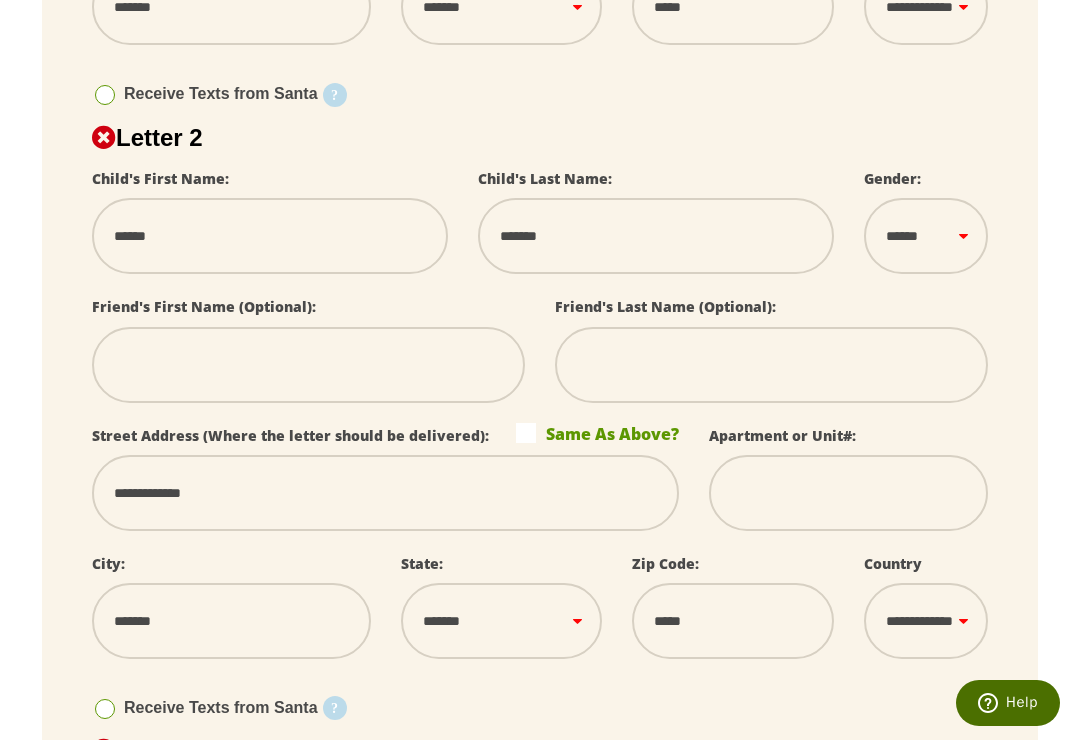 scroll, scrollTop: 989, scrollLeft: 0, axis: vertical 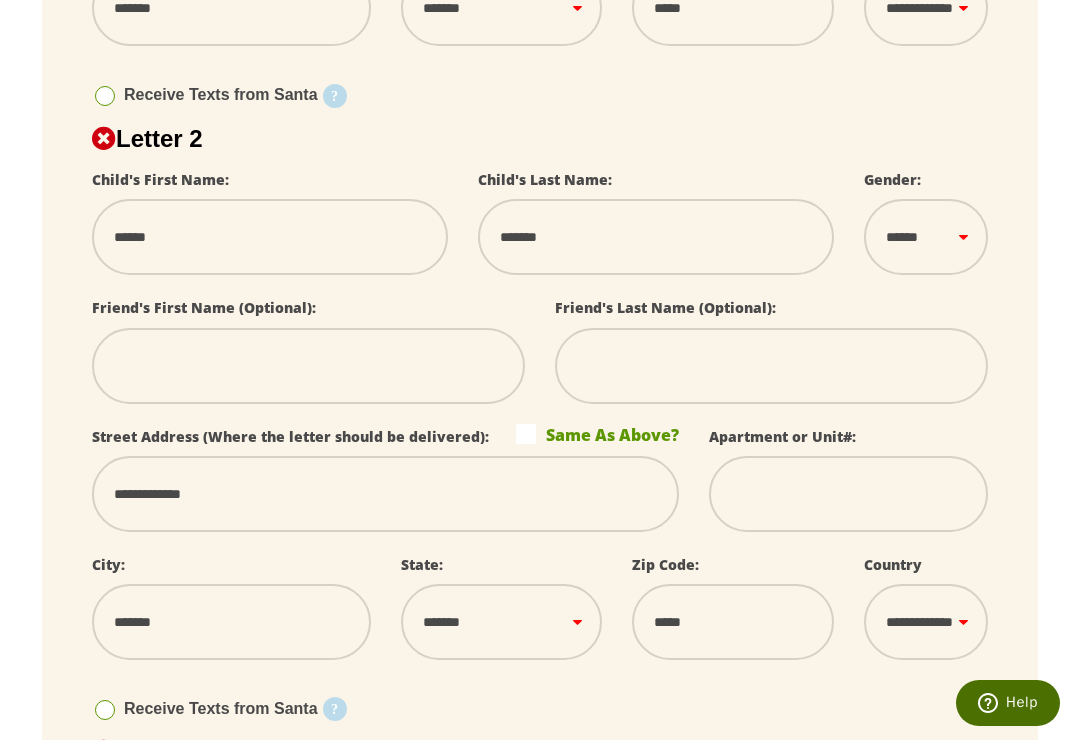 click on "******   ***   ****" at bounding box center (926, 237) 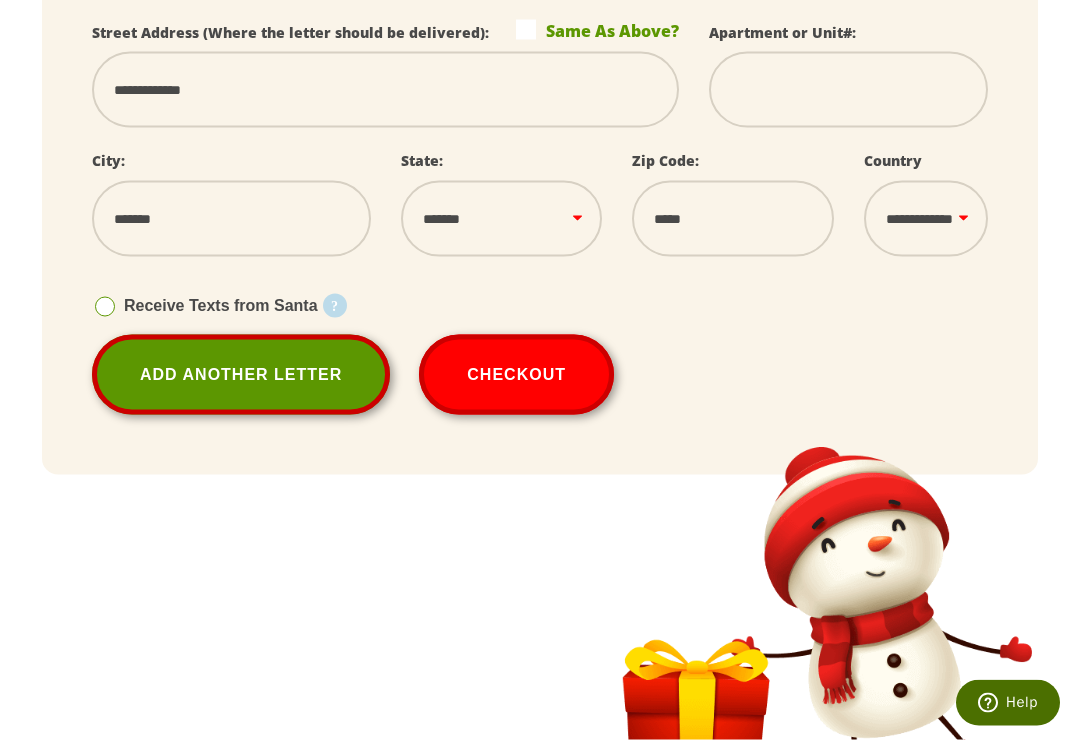 click on "Checkout" at bounding box center (516, 375) 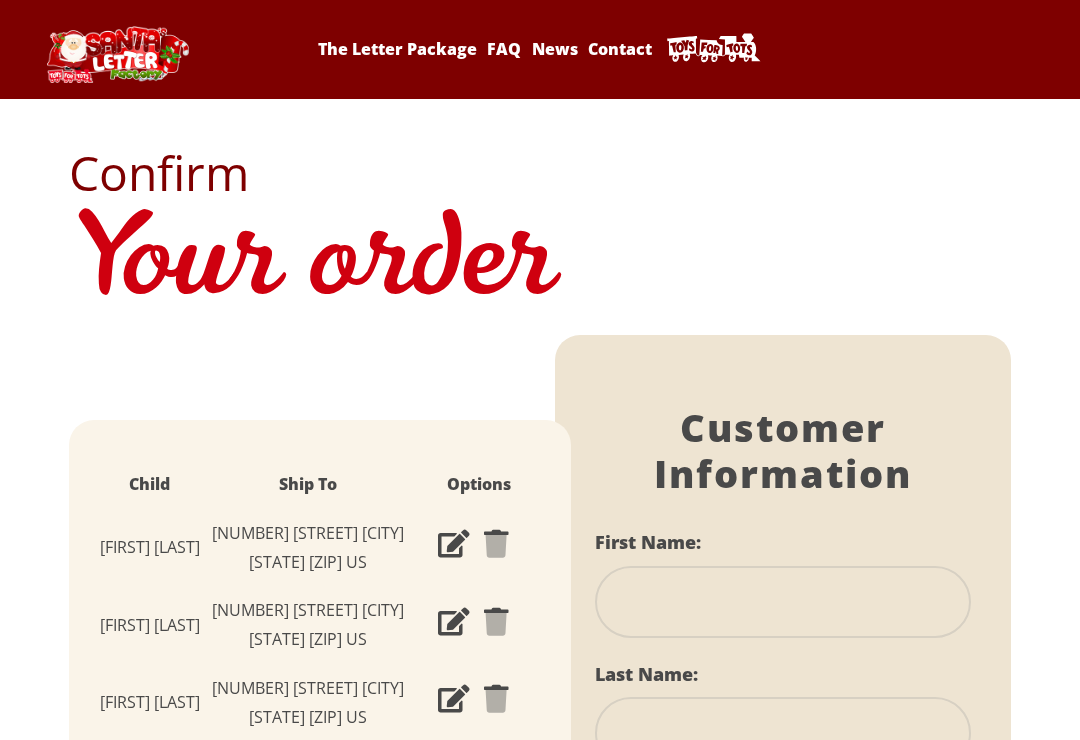 scroll, scrollTop: 0, scrollLeft: 0, axis: both 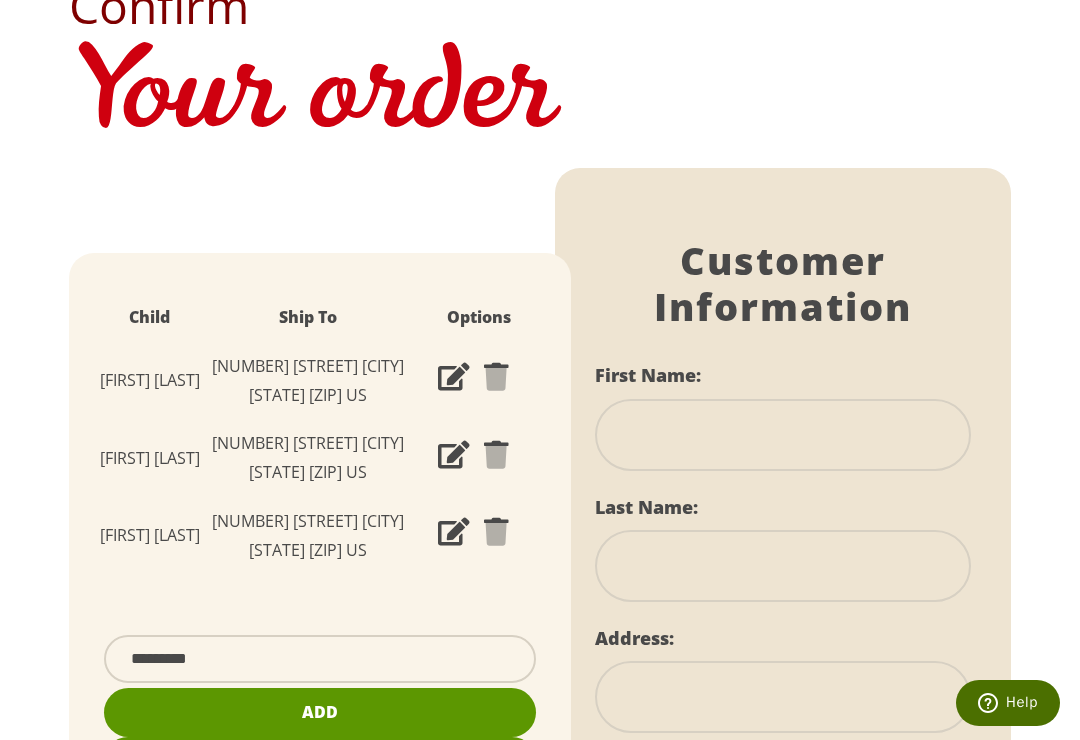 click at bounding box center [783, 435] 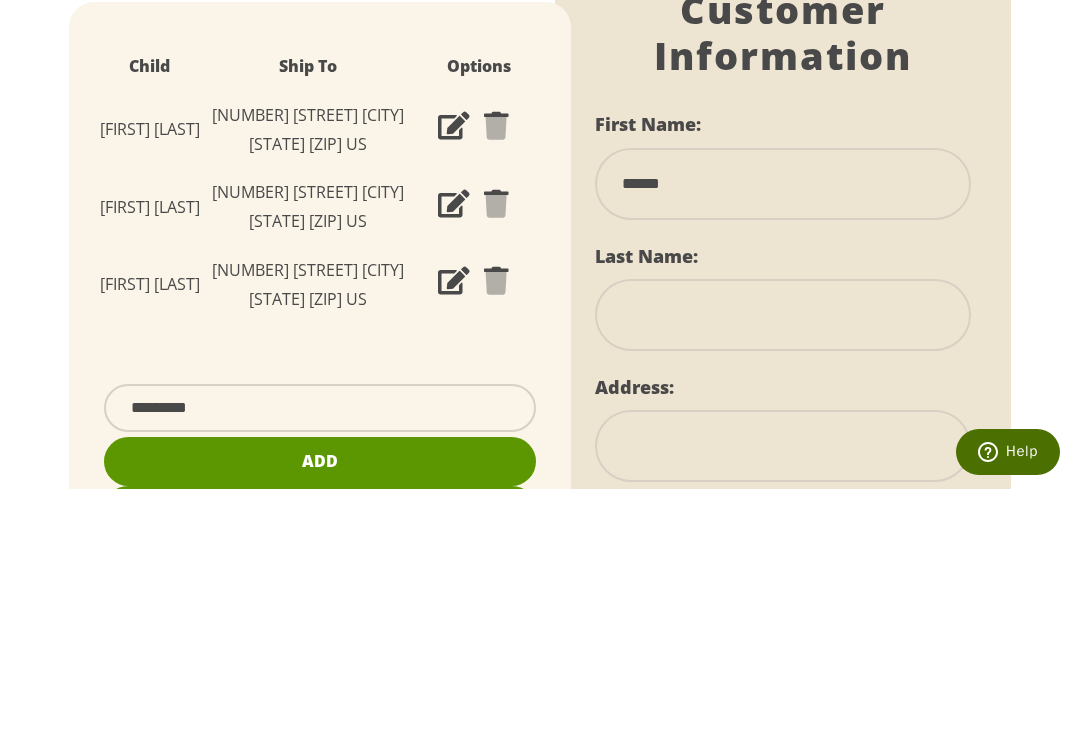 type on "*****" 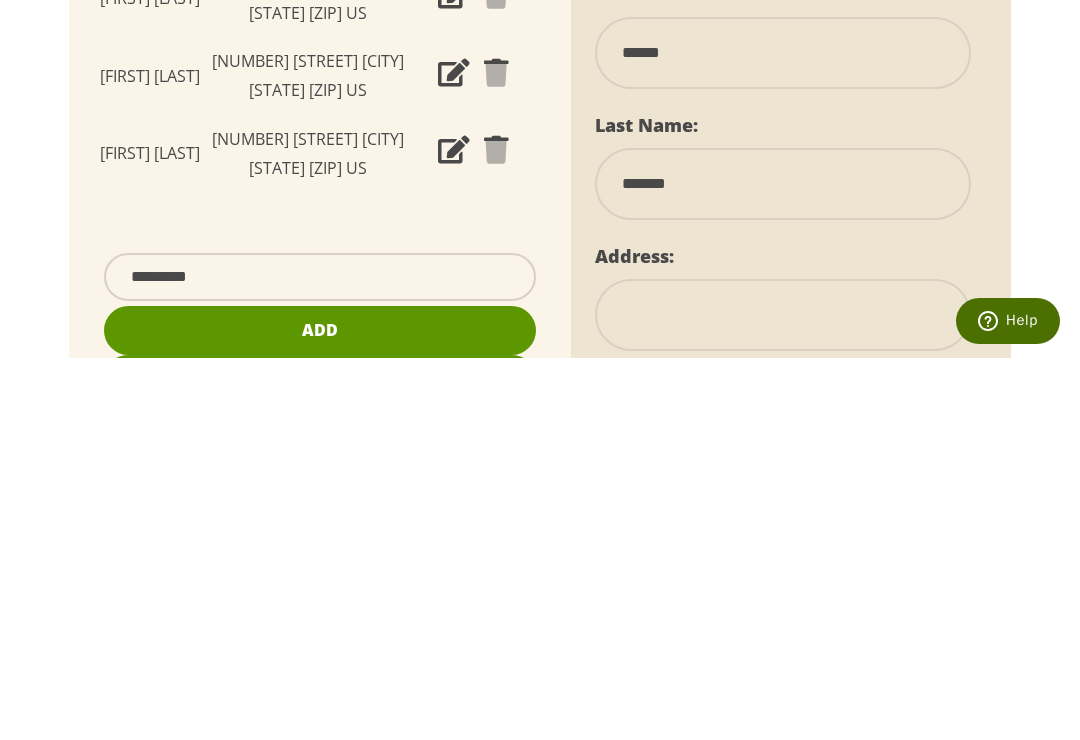 type on "*******" 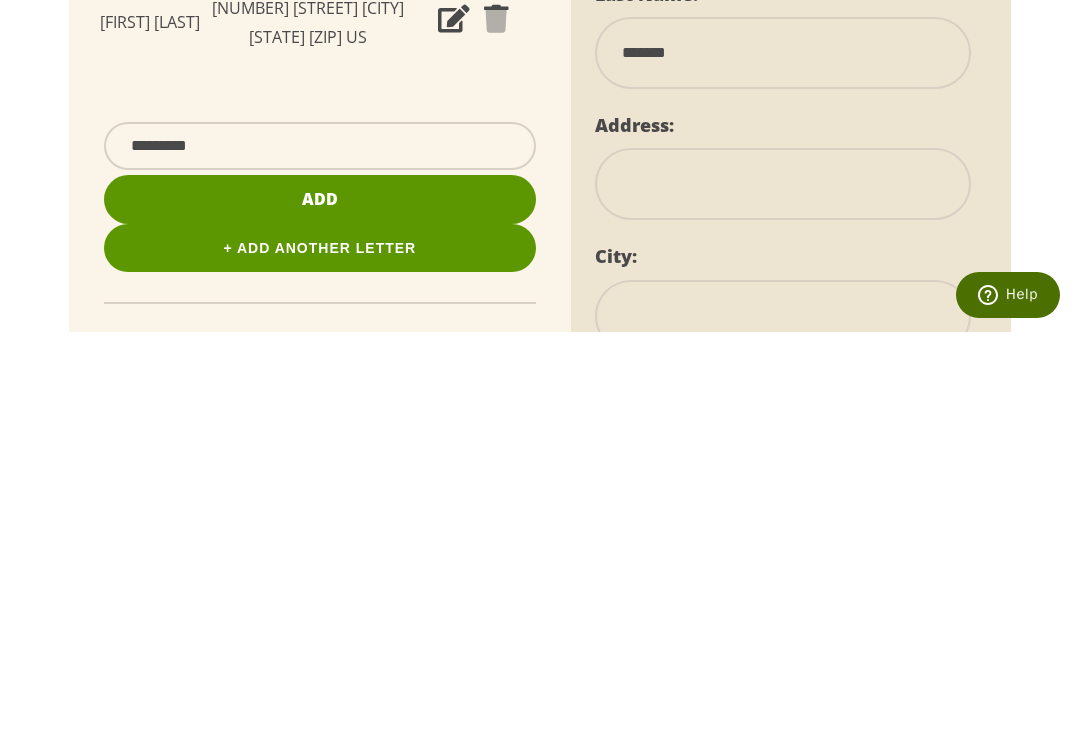 type on "**********" 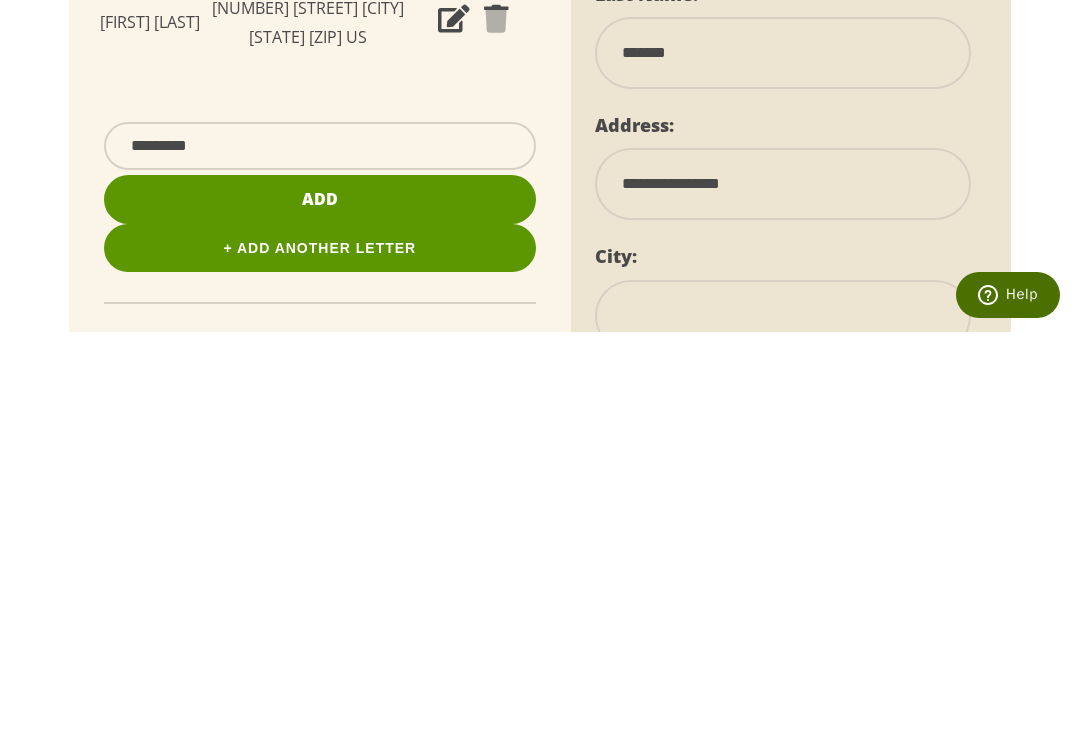 type on "*******" 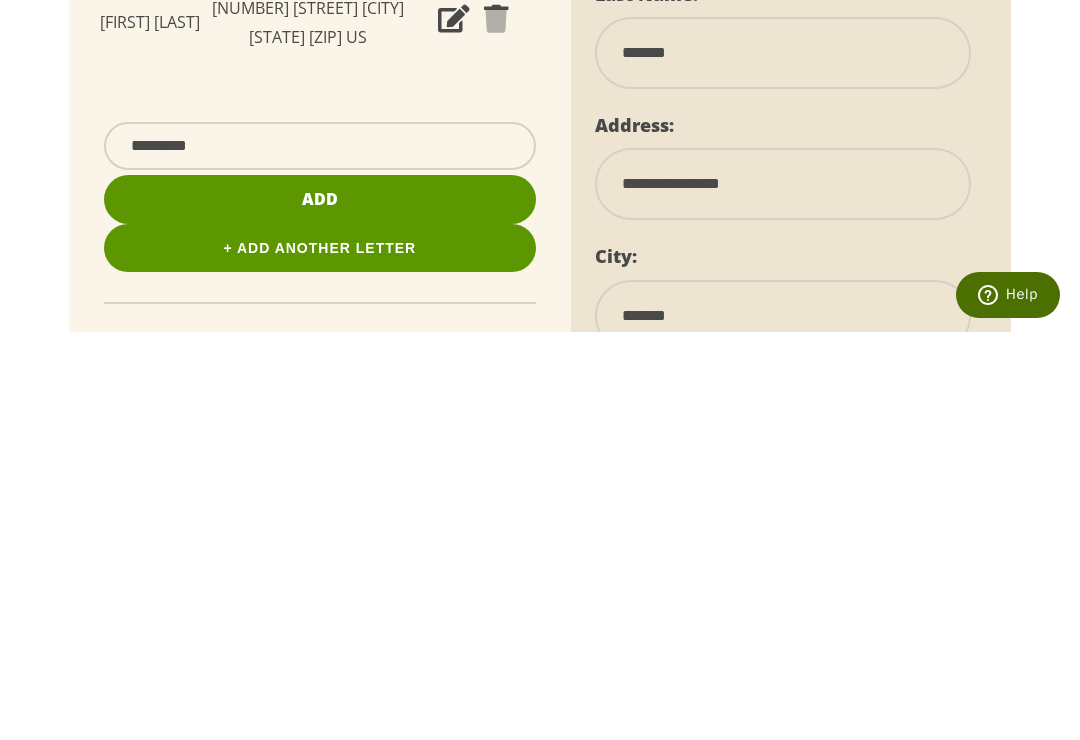 select on "**" 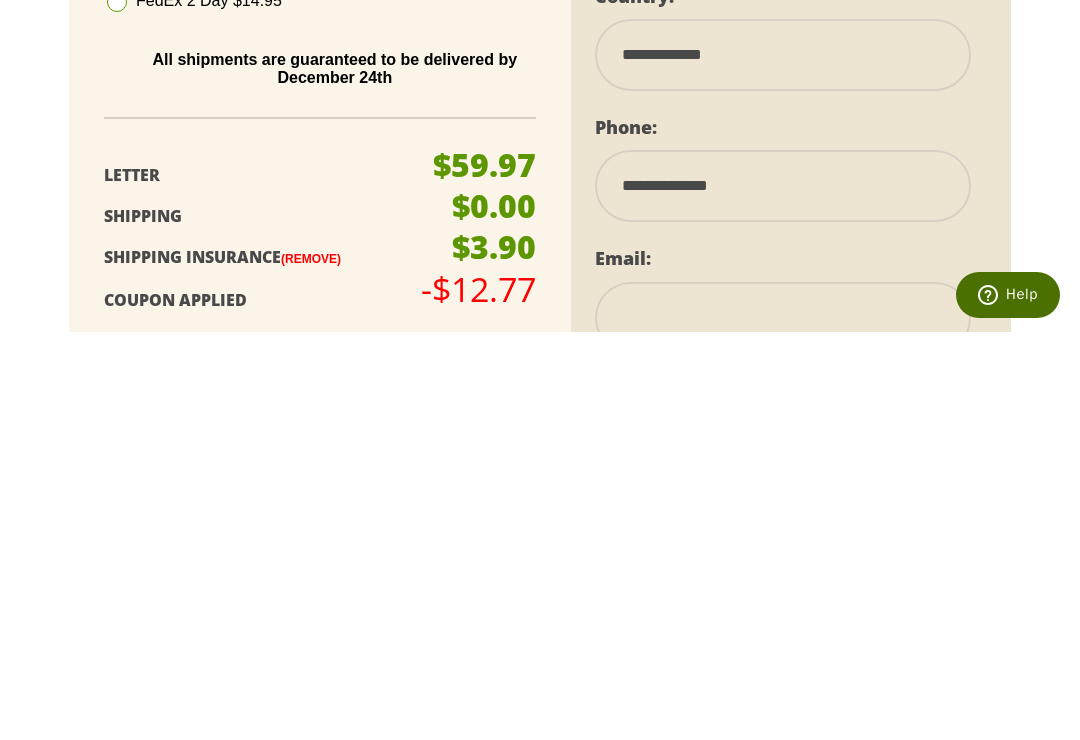type on "**********" 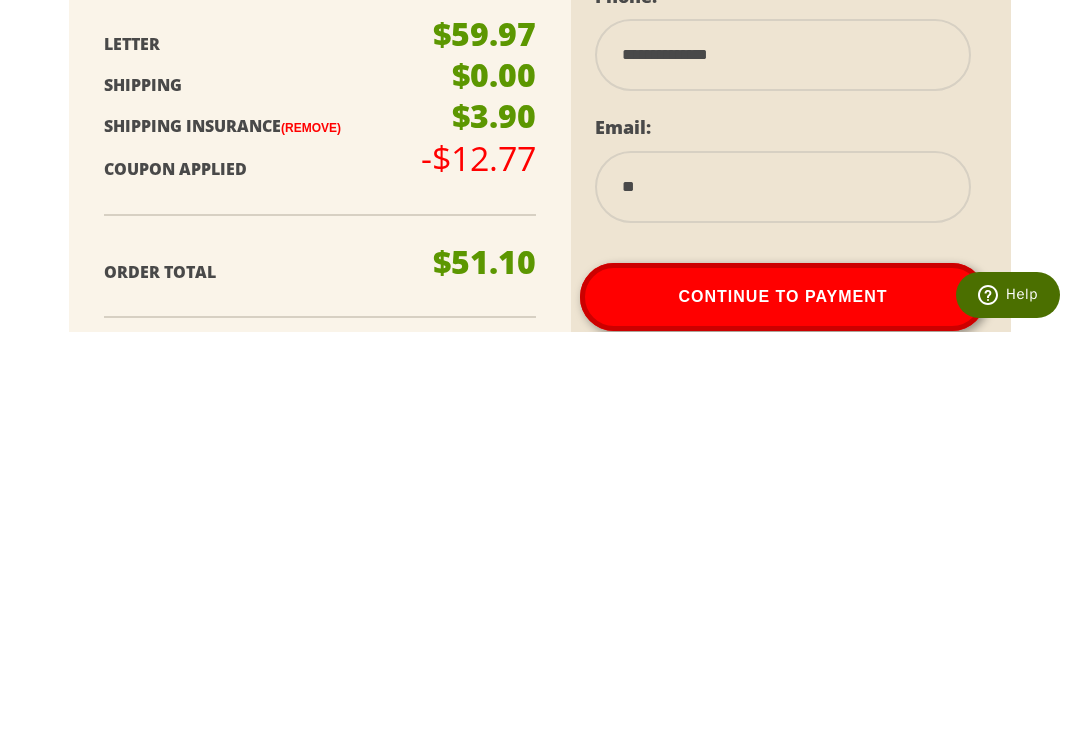 type on "**********" 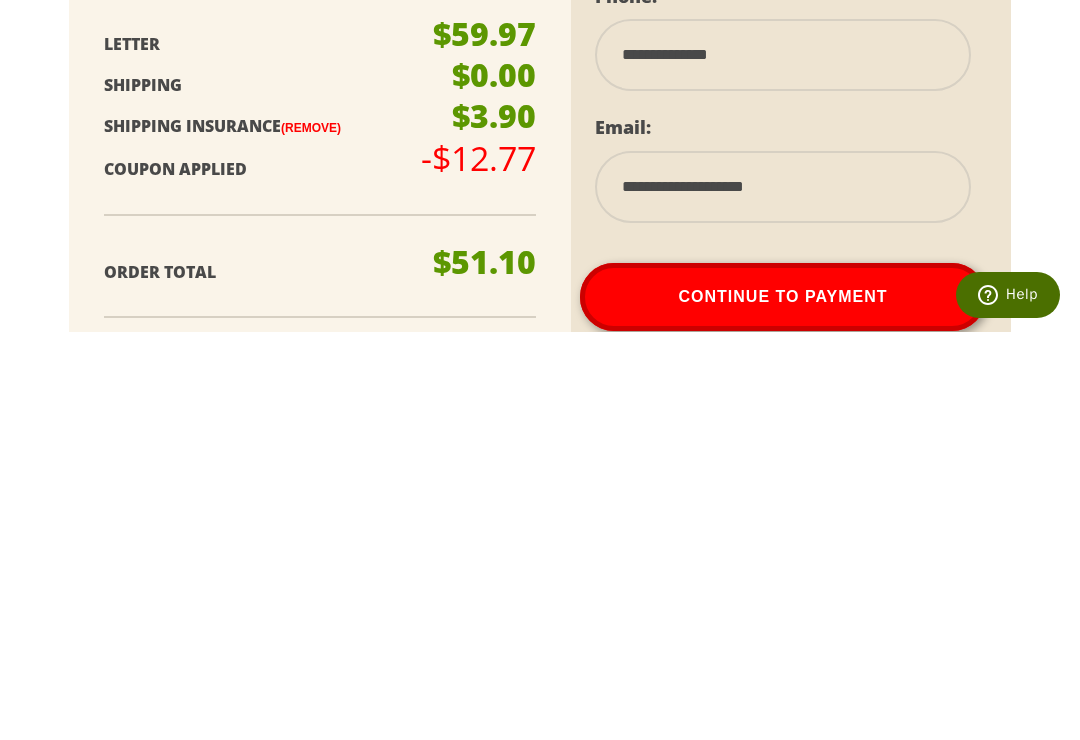 scroll, scrollTop: 1466, scrollLeft: 0, axis: vertical 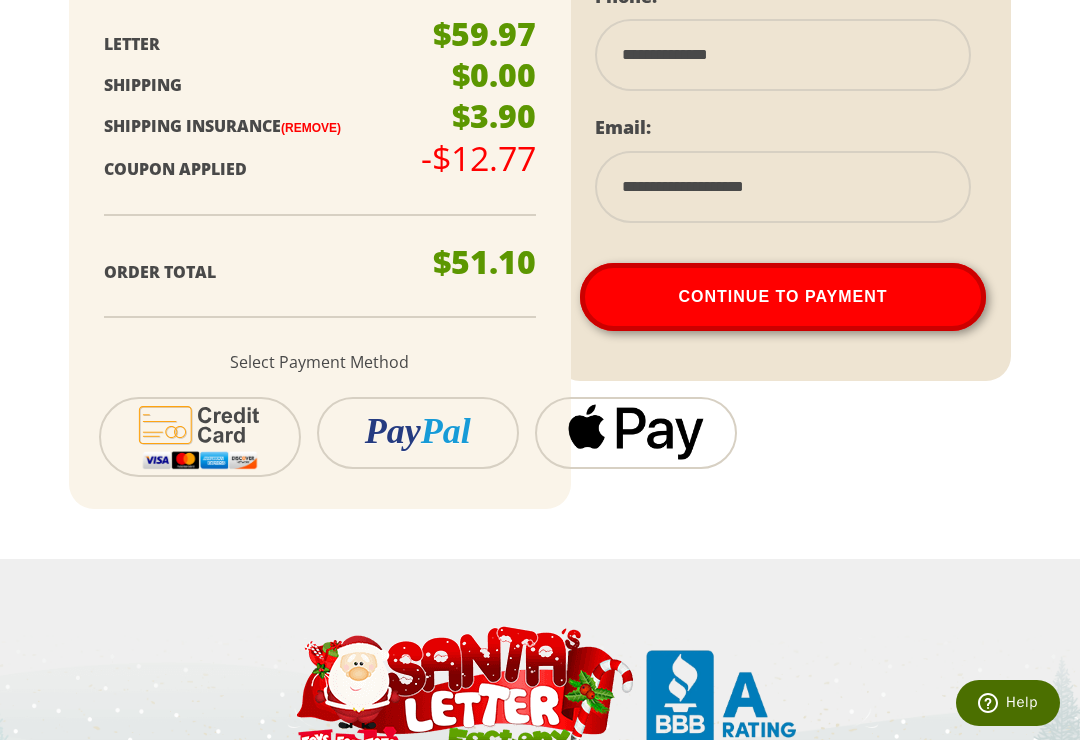 click on "Continue To Payment" at bounding box center (783, 297) 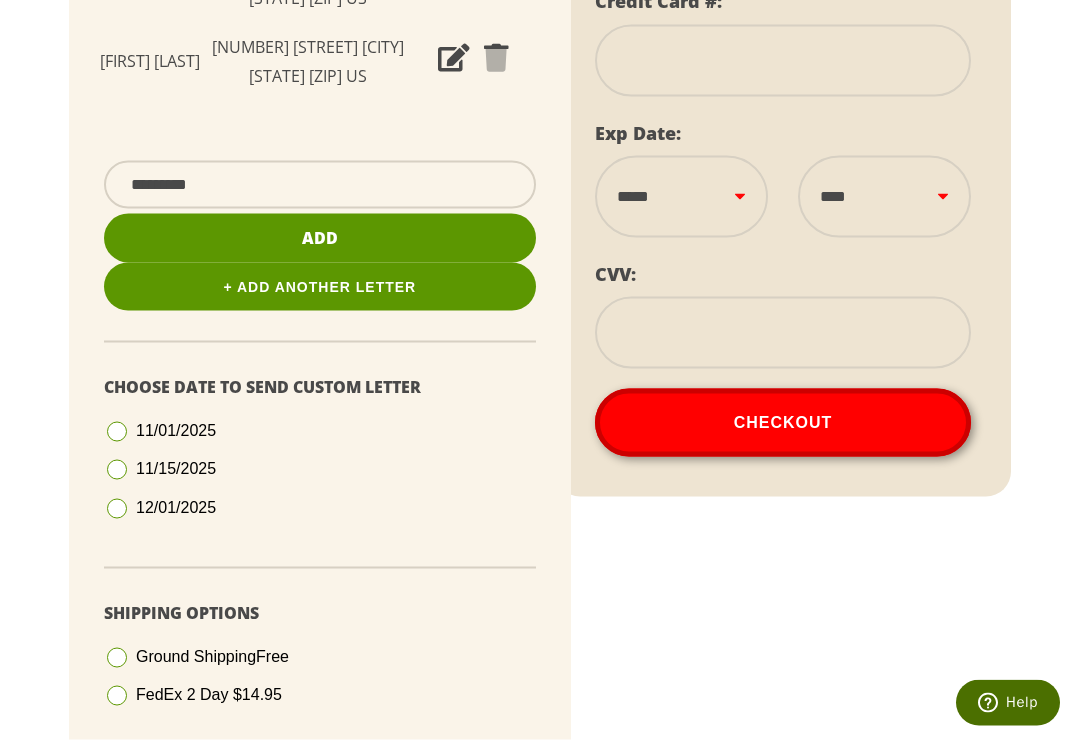 scroll, scrollTop: 642, scrollLeft: 0, axis: vertical 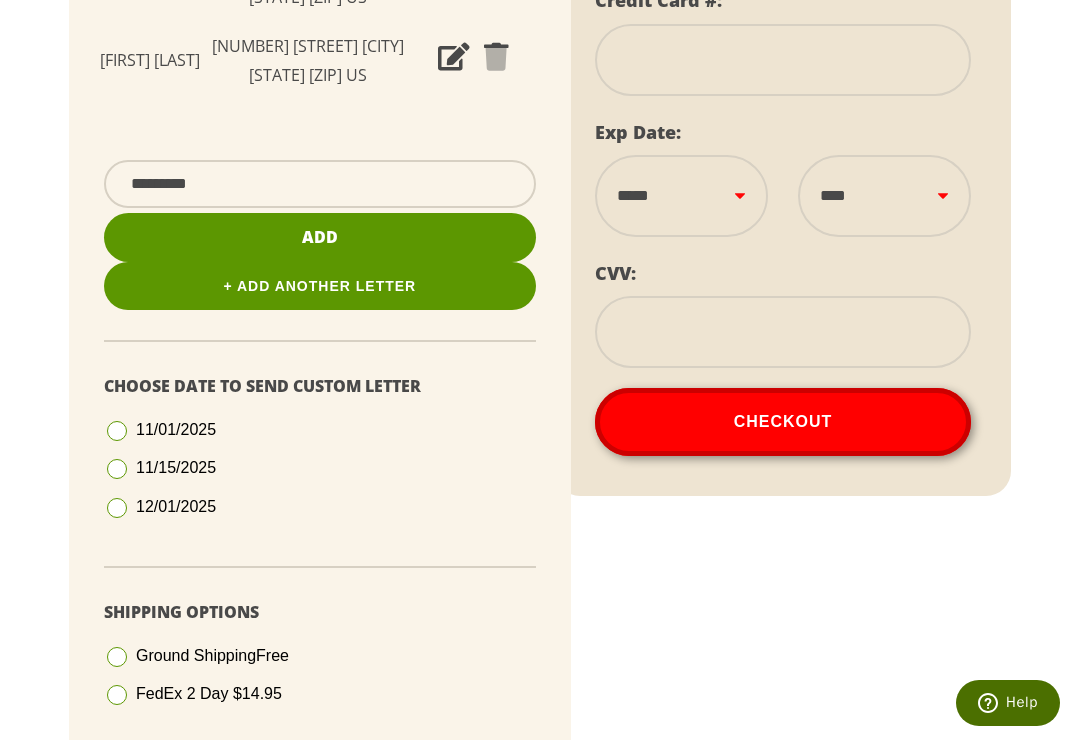 click at bounding box center [117, 469] 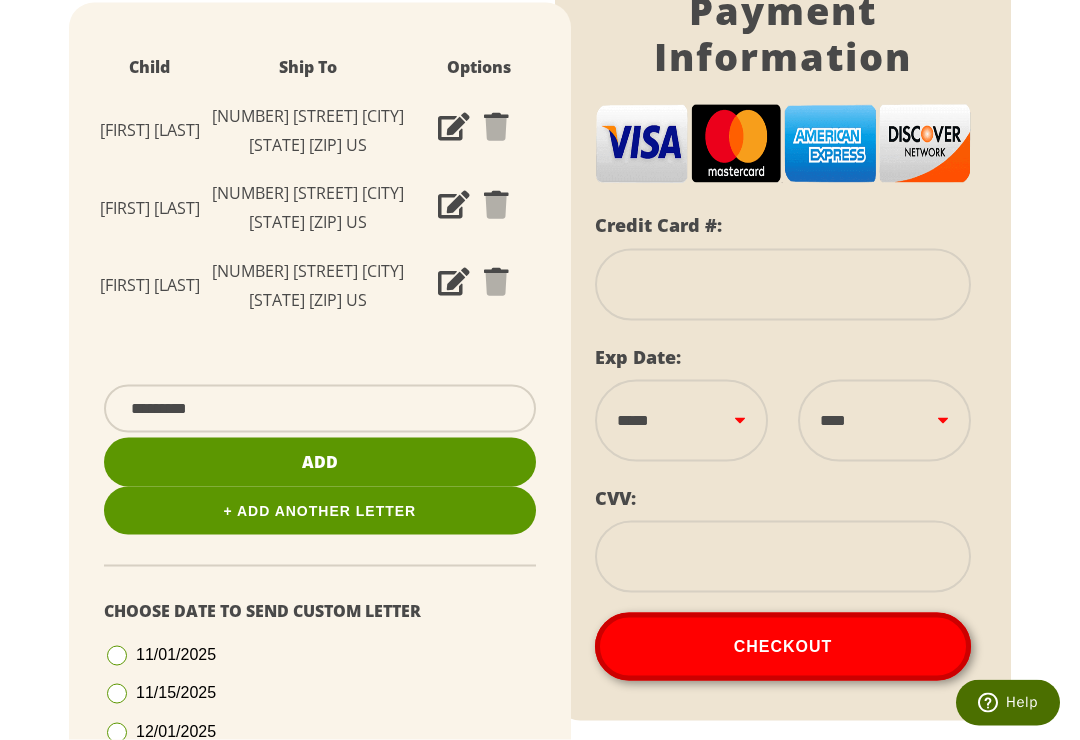 scroll, scrollTop: 437, scrollLeft: 0, axis: vertical 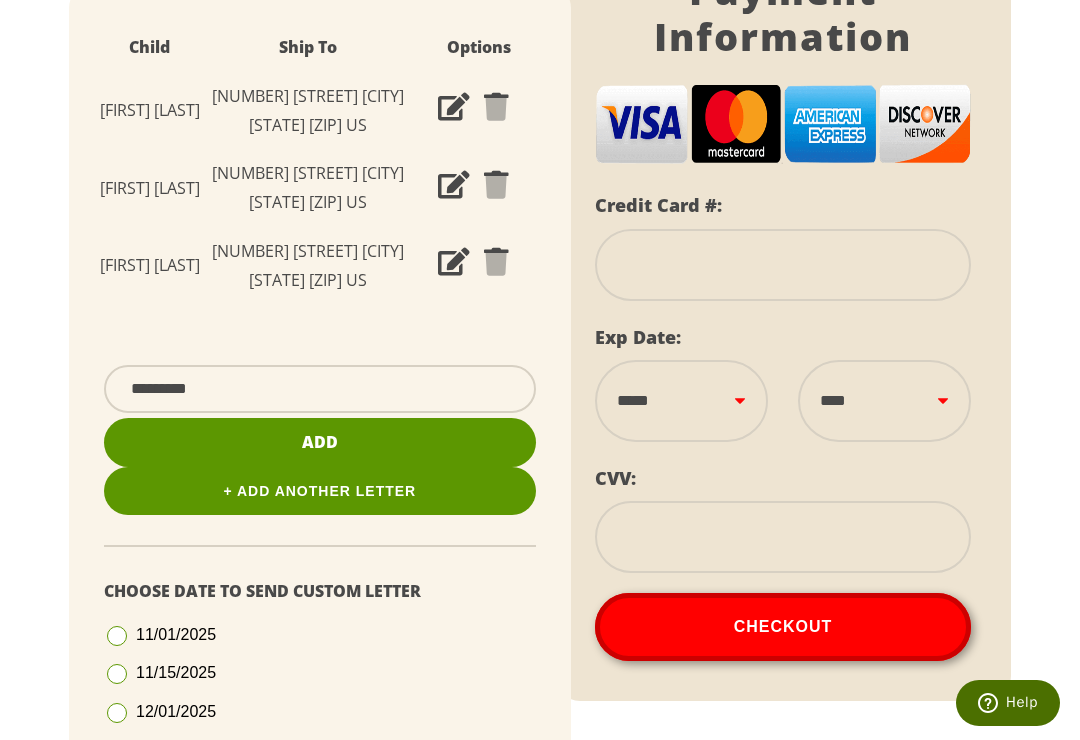 click at bounding box center [783, 265] 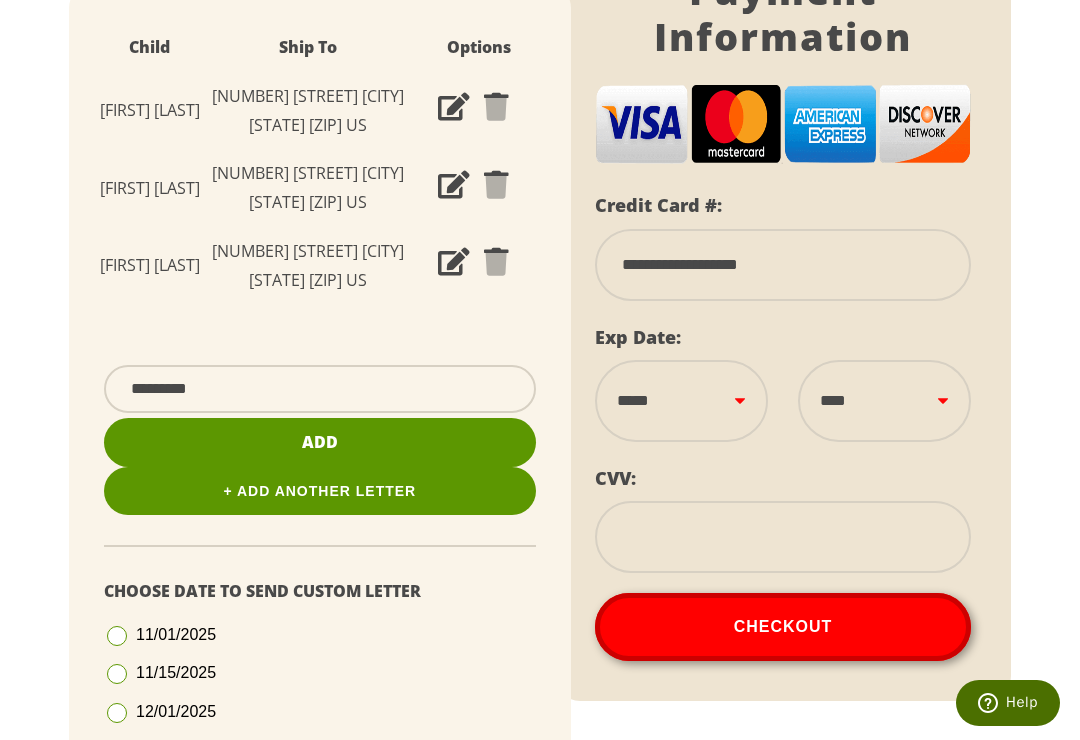 type on "**********" 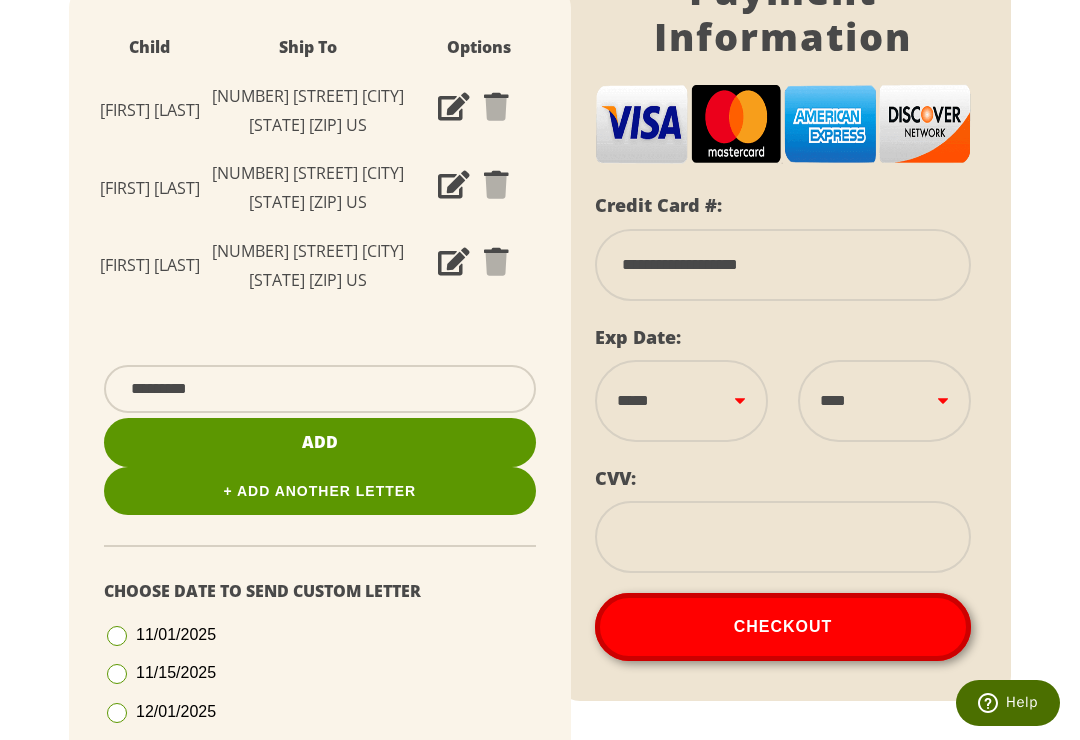 click on "**********" at bounding box center [681, 401] 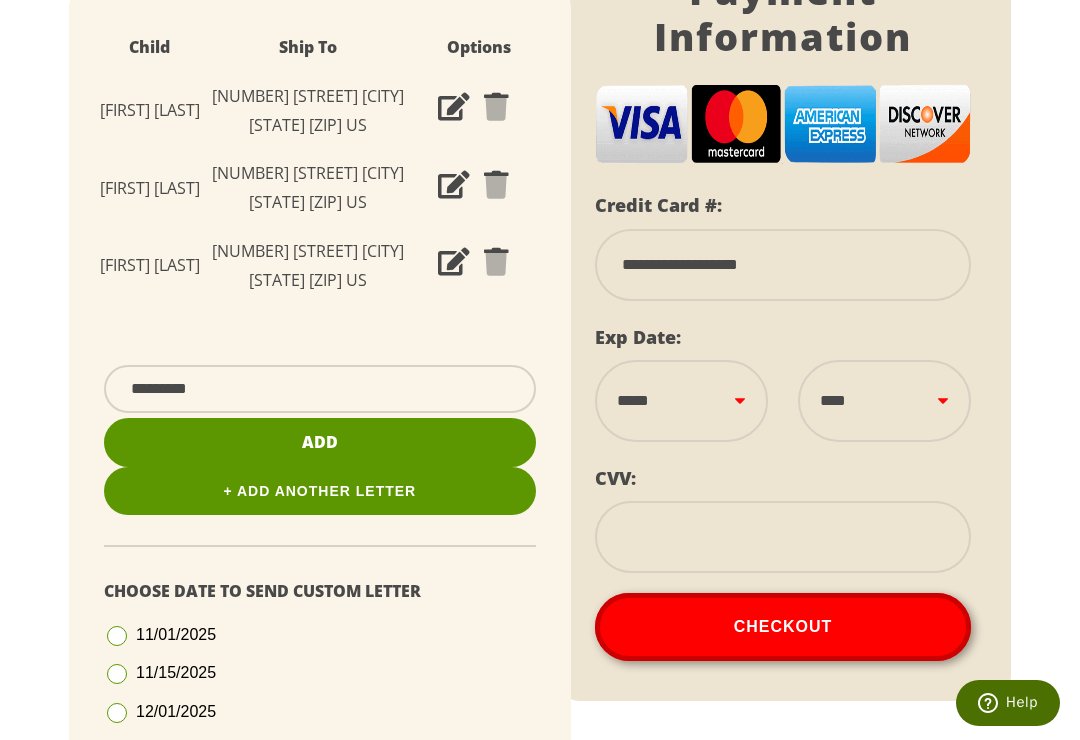 select on "**" 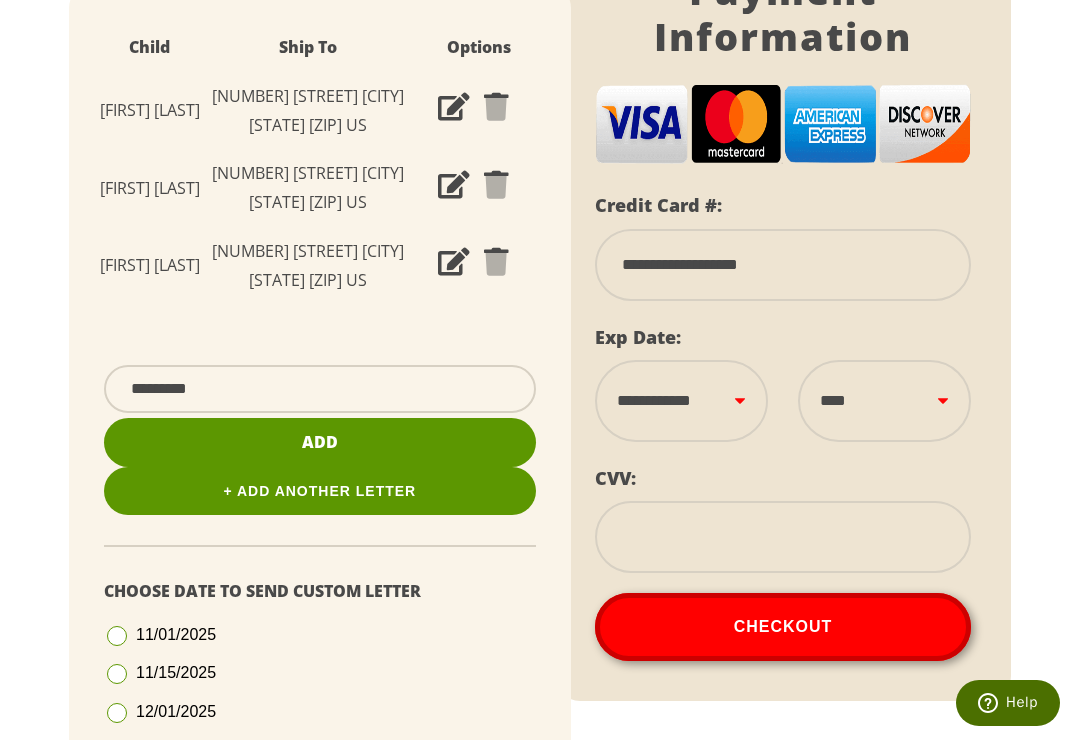 click on "****   ****   ****   ****   ****   ****   ****   ****   ****   ****   ****   ****   ****" at bounding box center (884, 401) 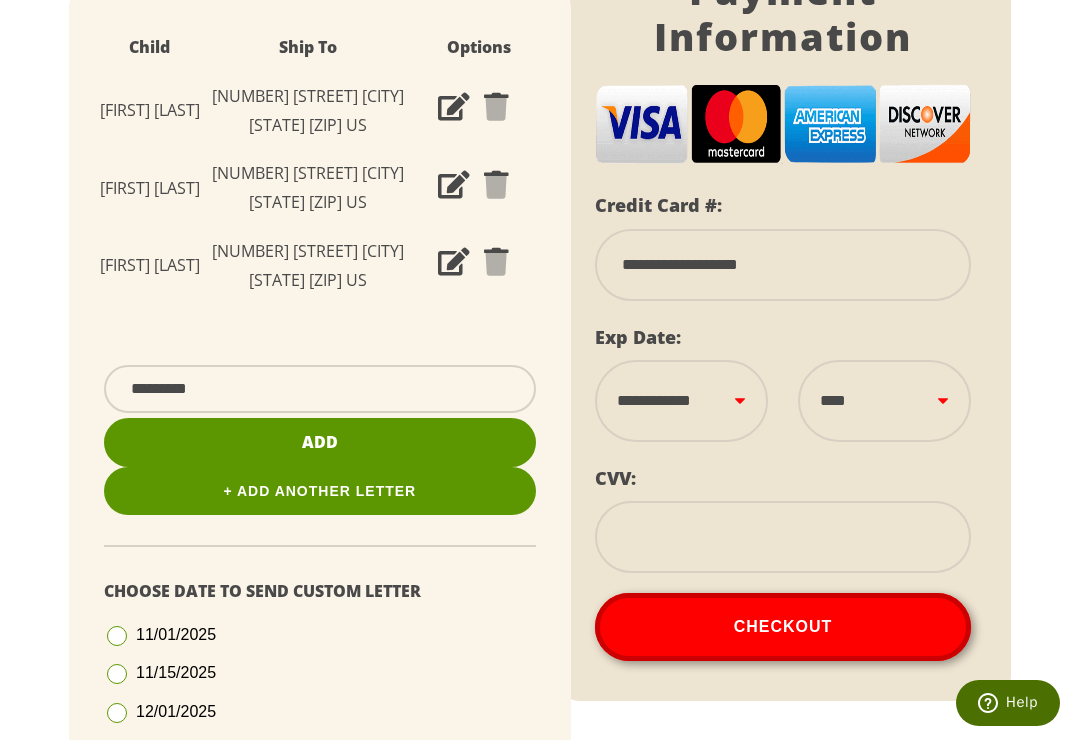 select on "****" 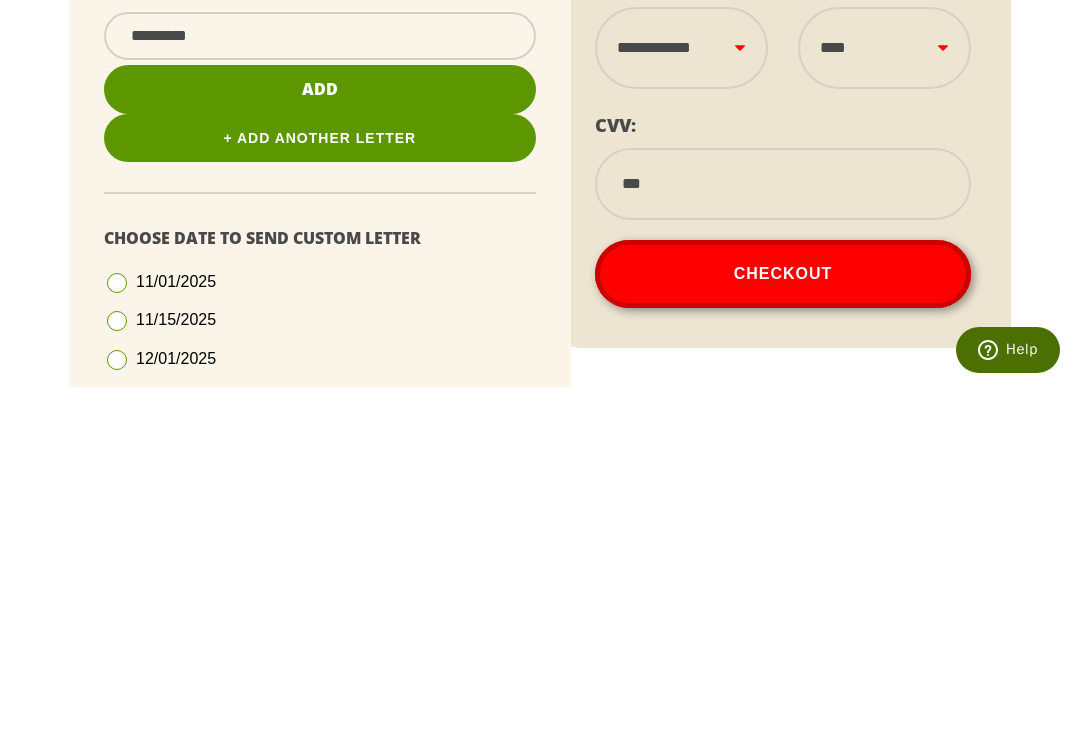 type on "***" 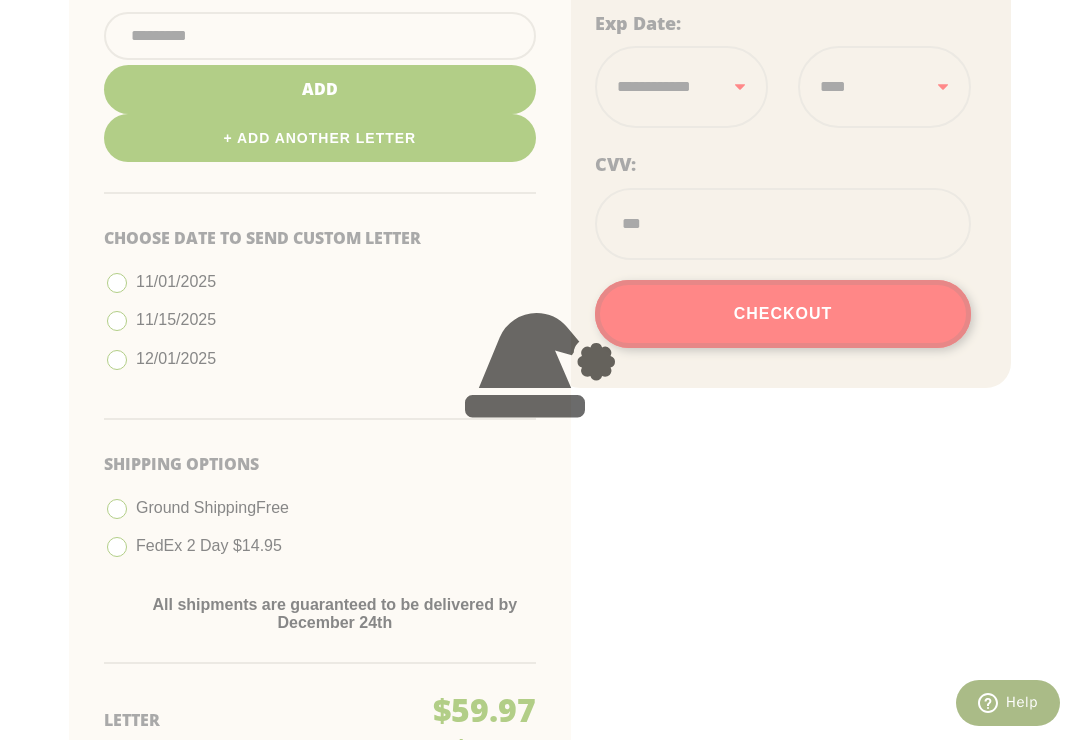 scroll, scrollTop: 625, scrollLeft: 0, axis: vertical 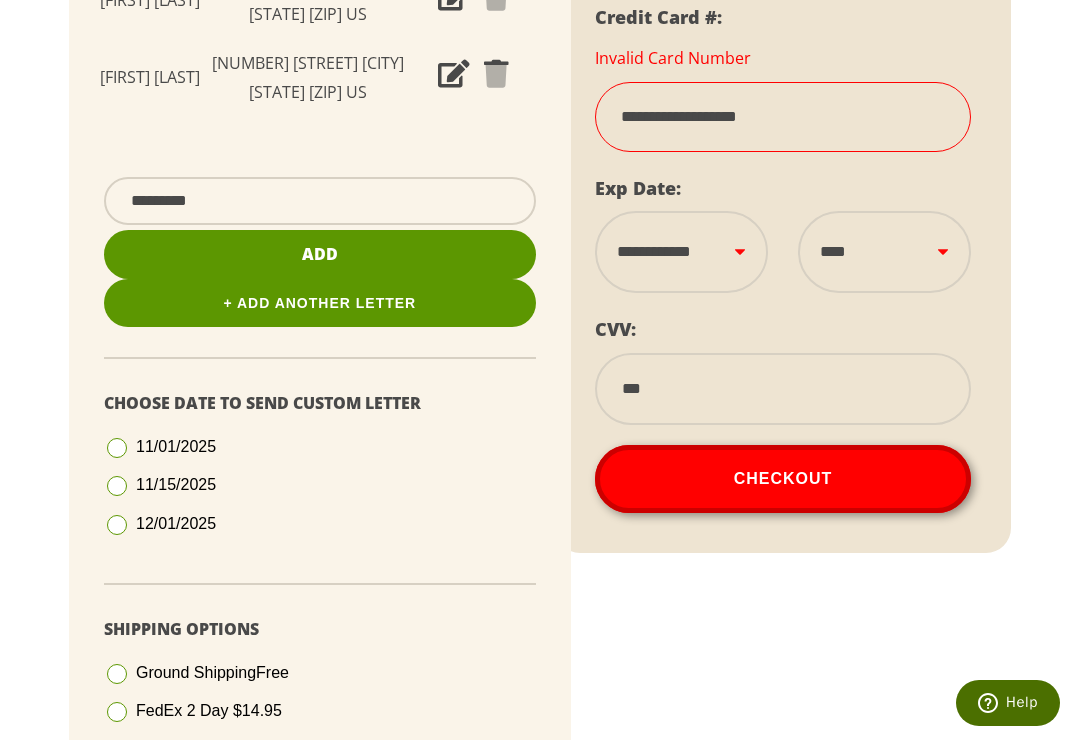 click on "**********" at bounding box center (783, 117) 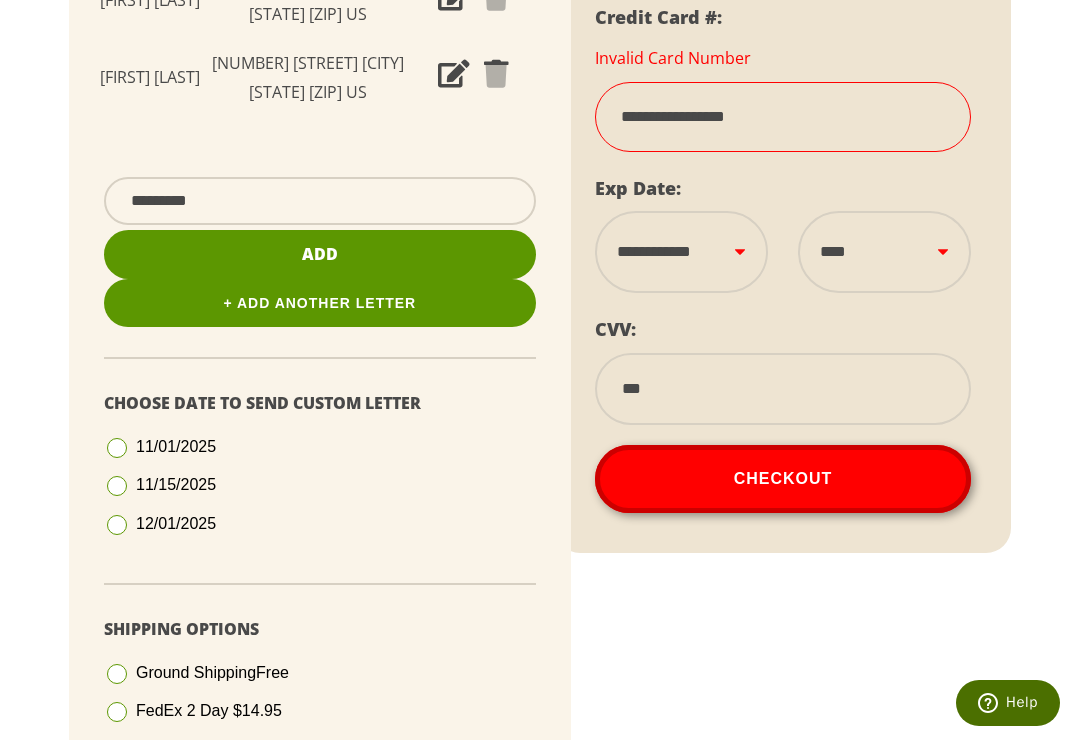 type on "**********" 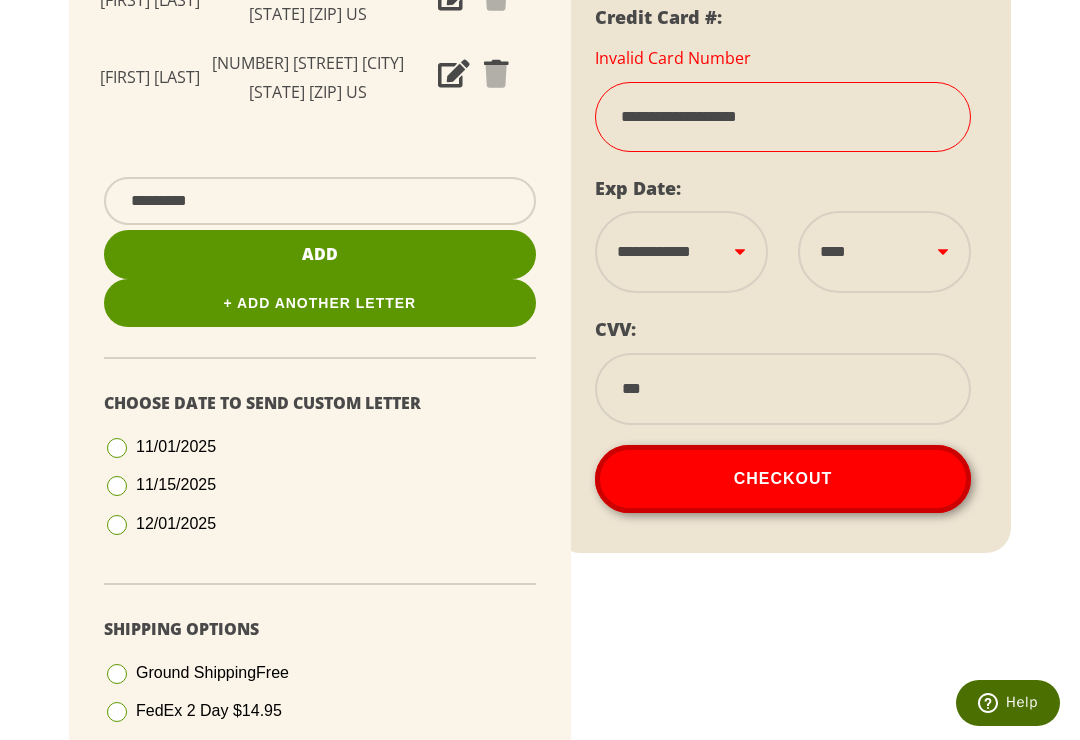 click on "Checkout" at bounding box center [783, 479] 